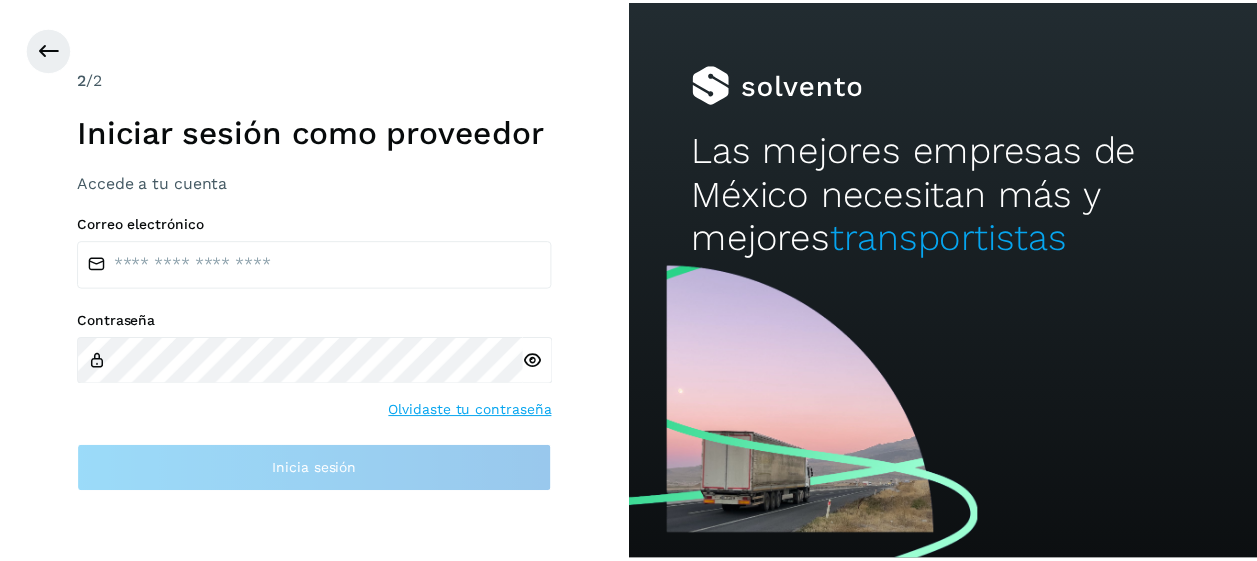 scroll, scrollTop: 0, scrollLeft: 0, axis: both 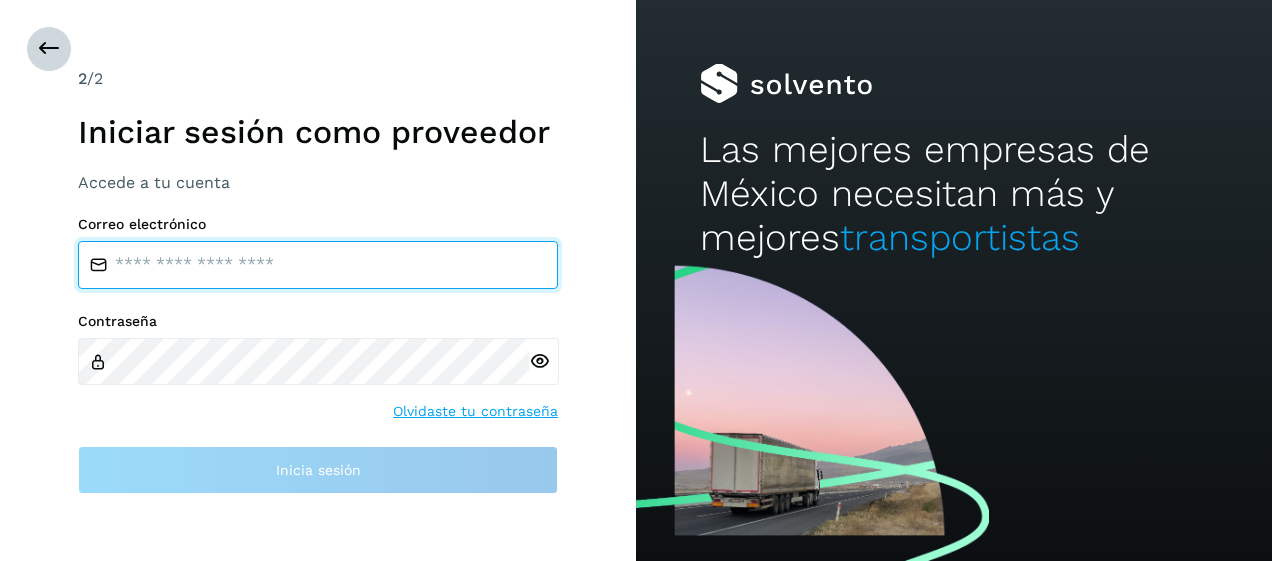 type on "**********" 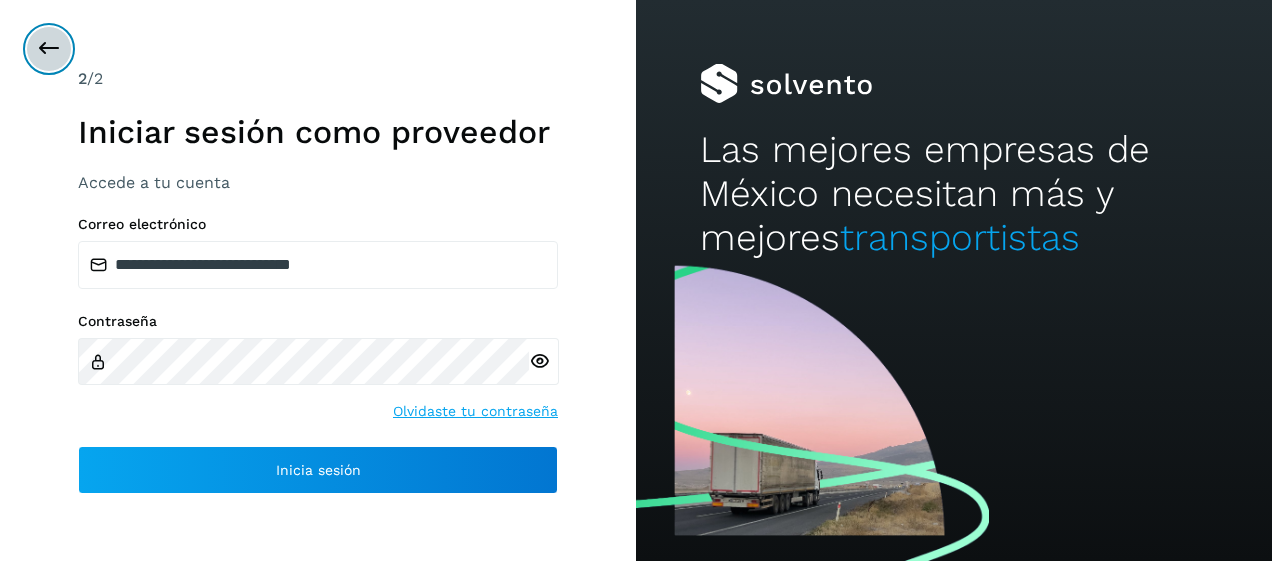 click at bounding box center [49, 49] 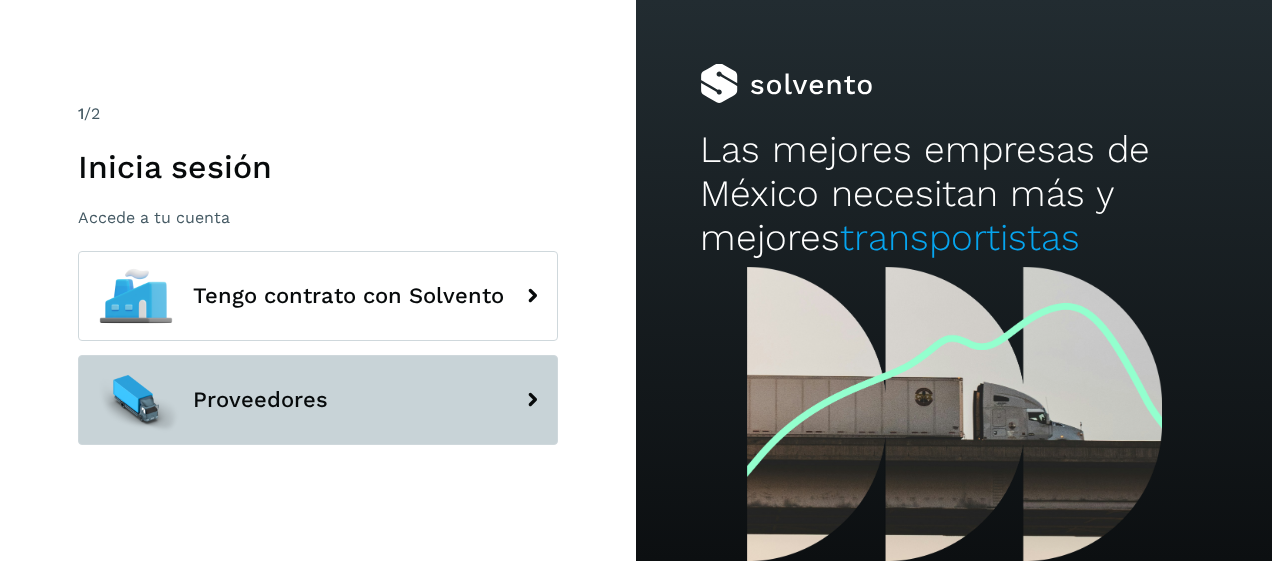 click on "Proveedores" 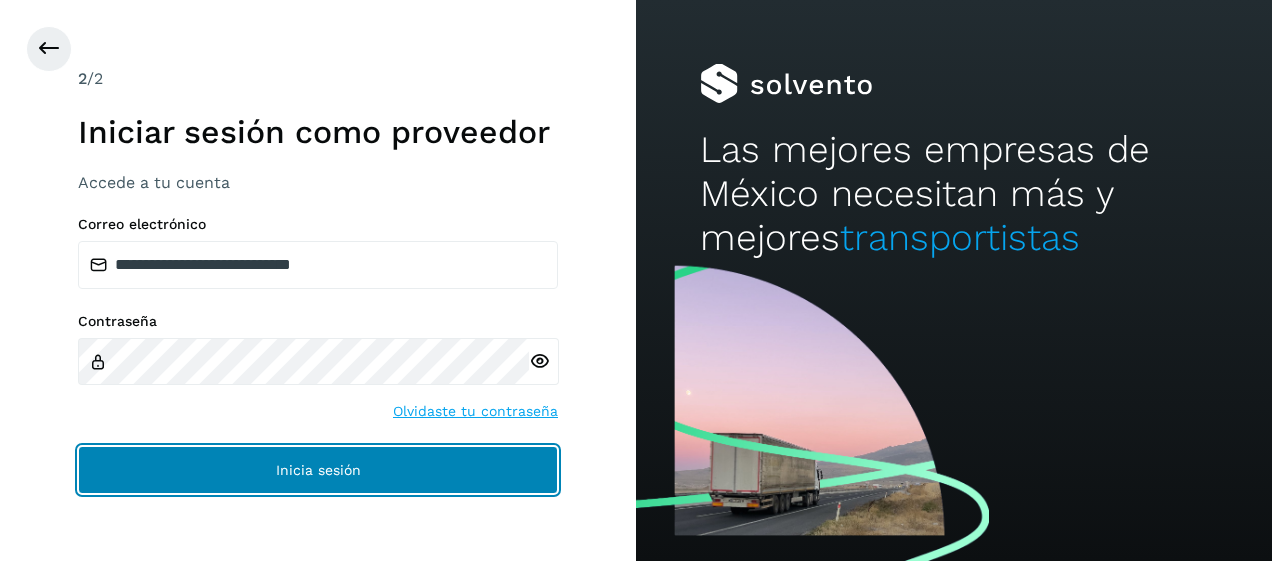 click on "Inicia sesión" 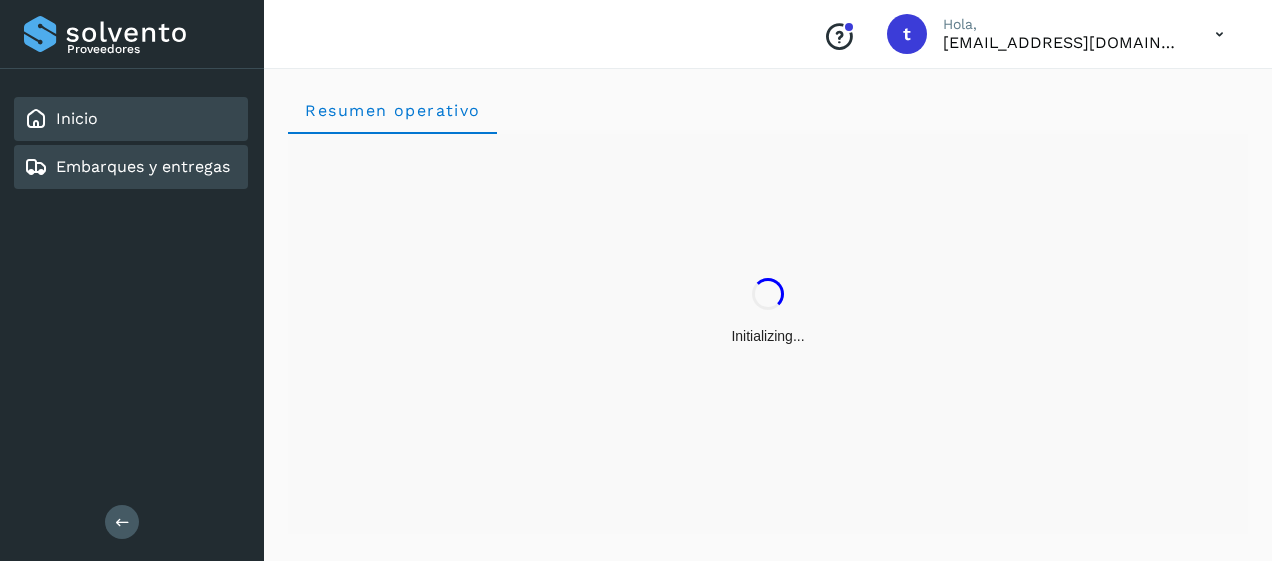 click on "Embarques y entregas" at bounding box center (143, 166) 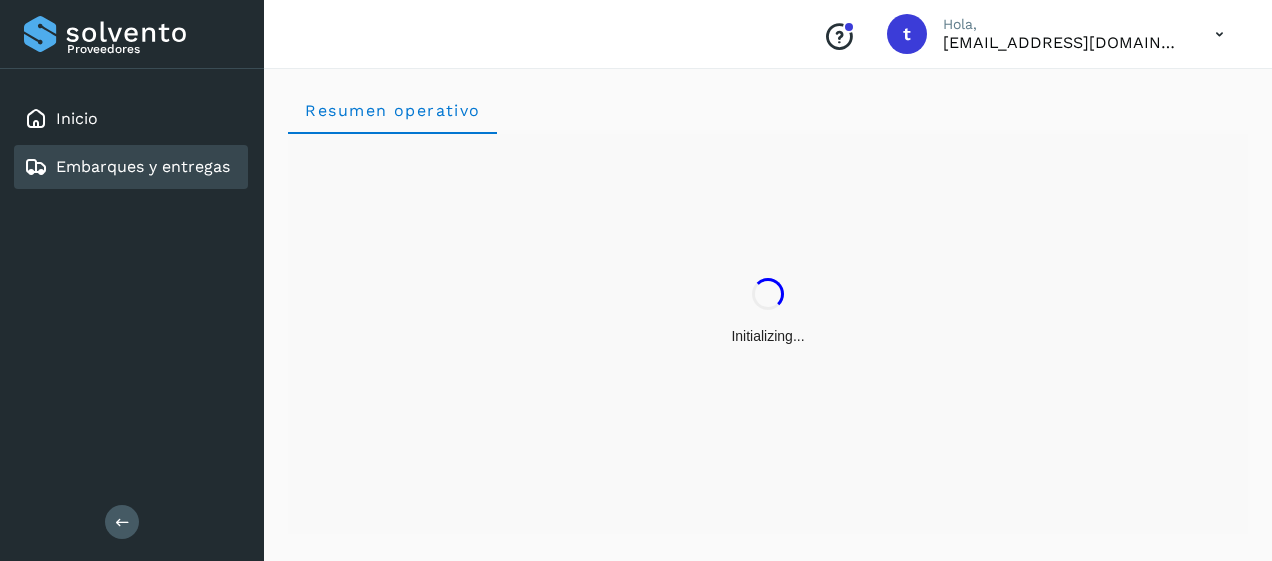 click on "Embarques y entregas" at bounding box center [143, 166] 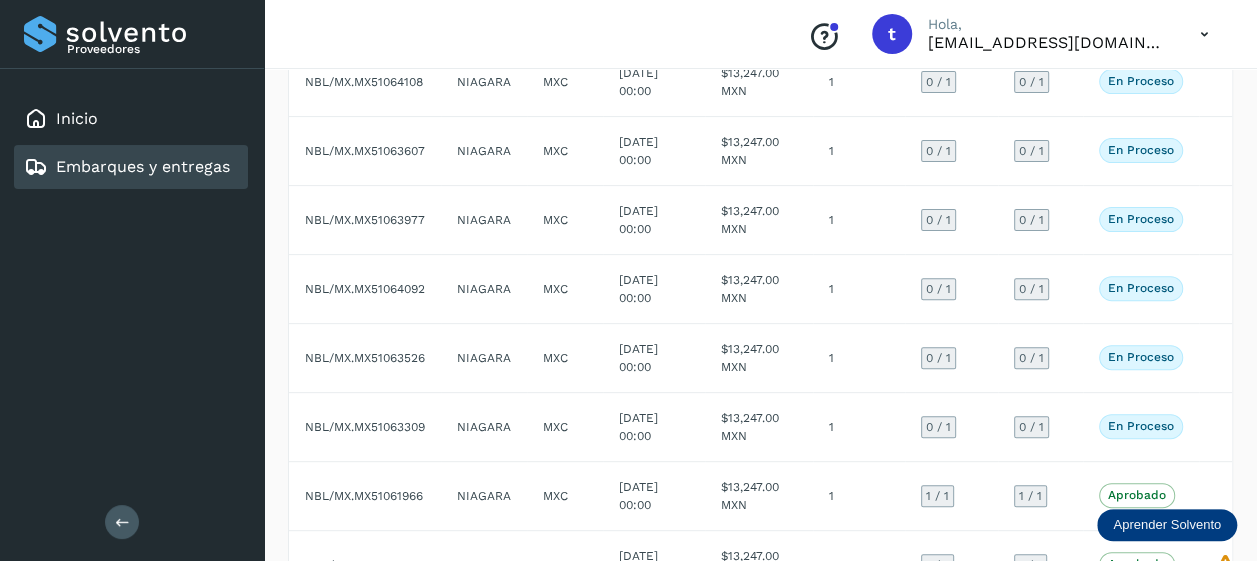 scroll, scrollTop: 506, scrollLeft: 0, axis: vertical 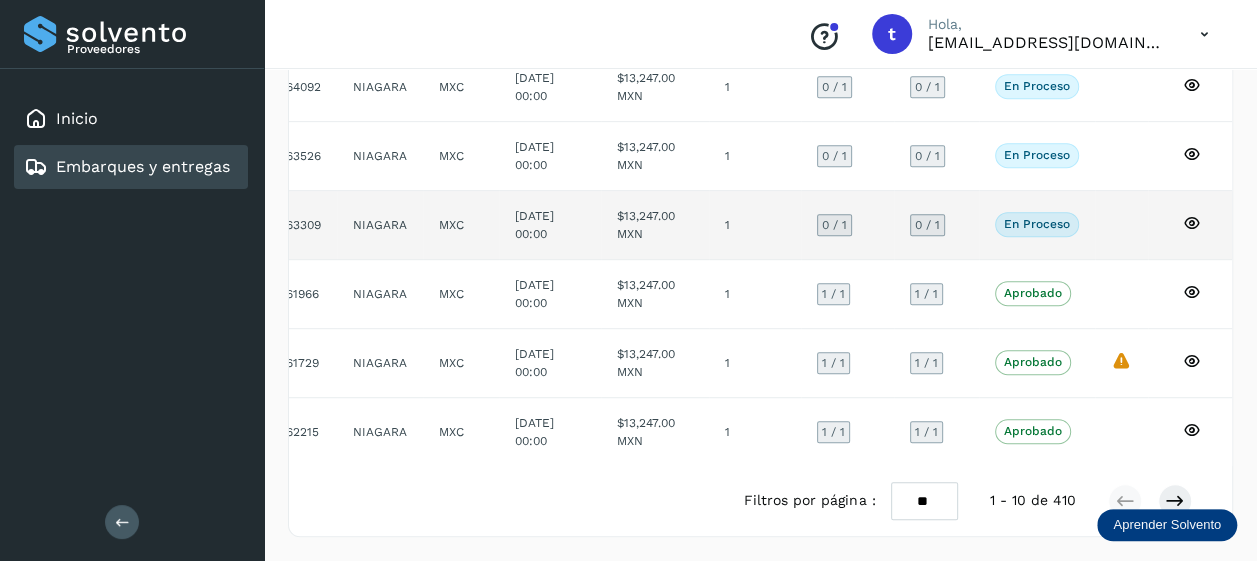 click 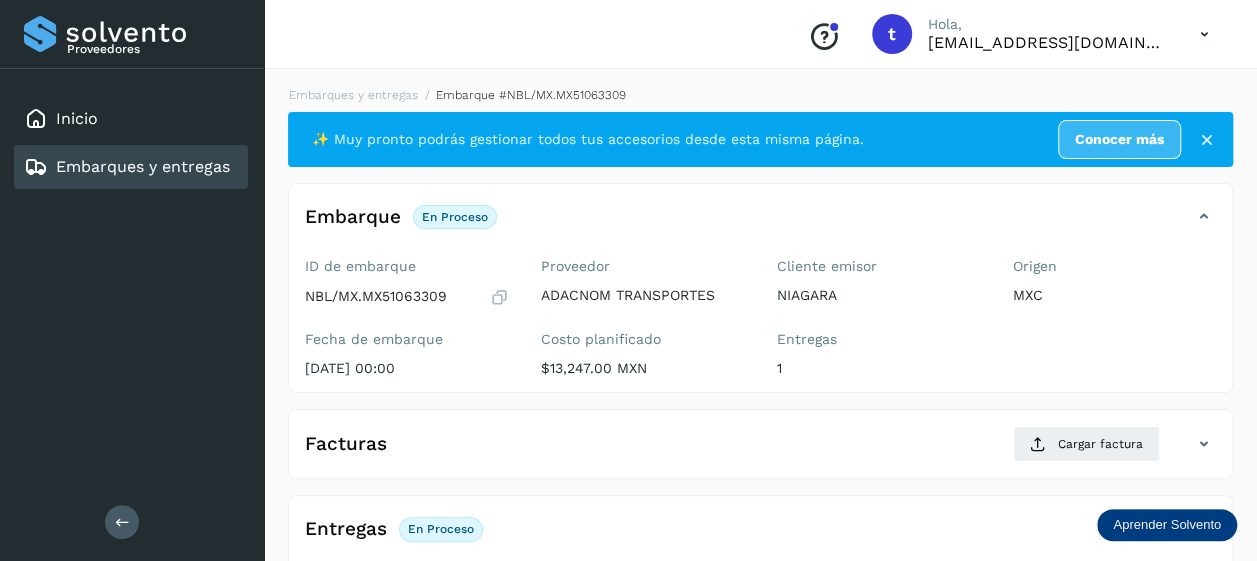 scroll, scrollTop: 384, scrollLeft: 0, axis: vertical 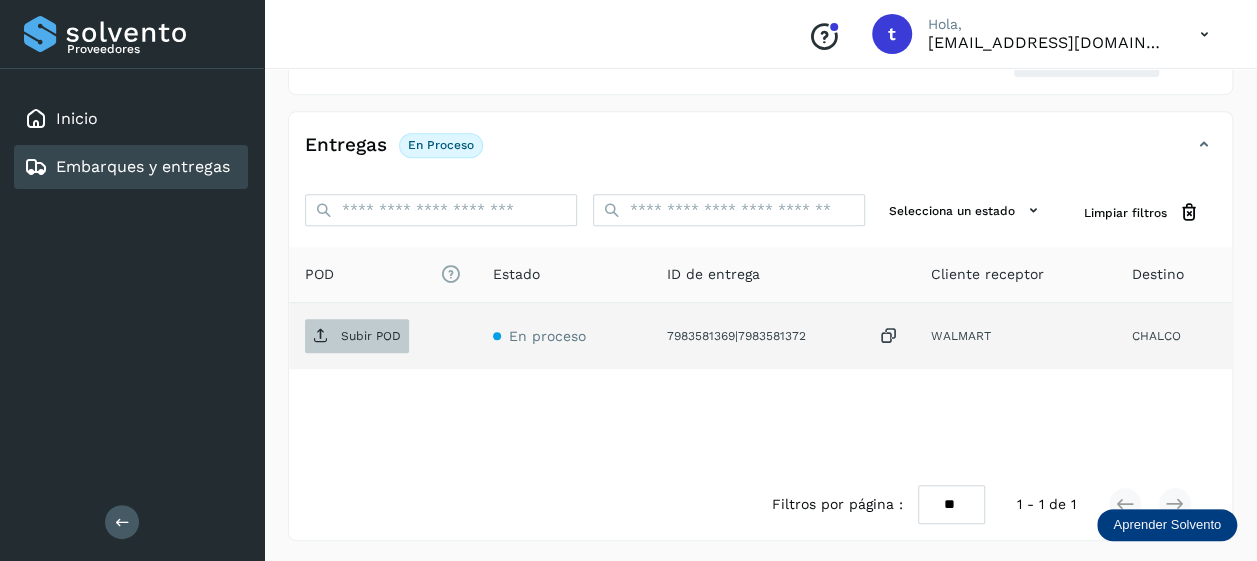 click on "Subir POD" at bounding box center [357, 336] 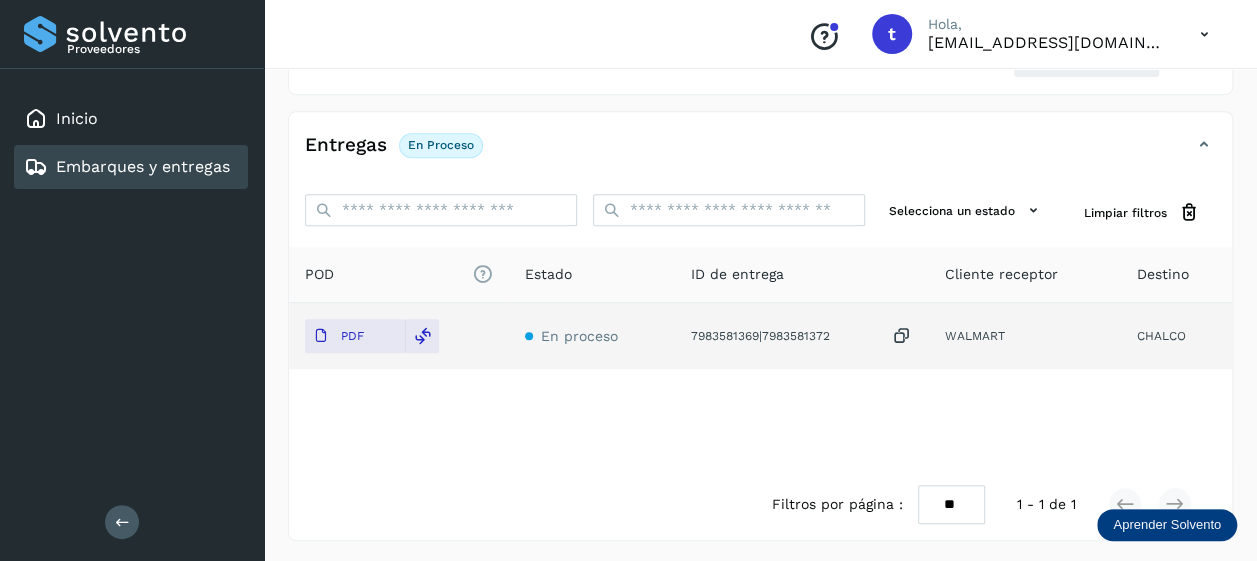 scroll, scrollTop: 0, scrollLeft: 0, axis: both 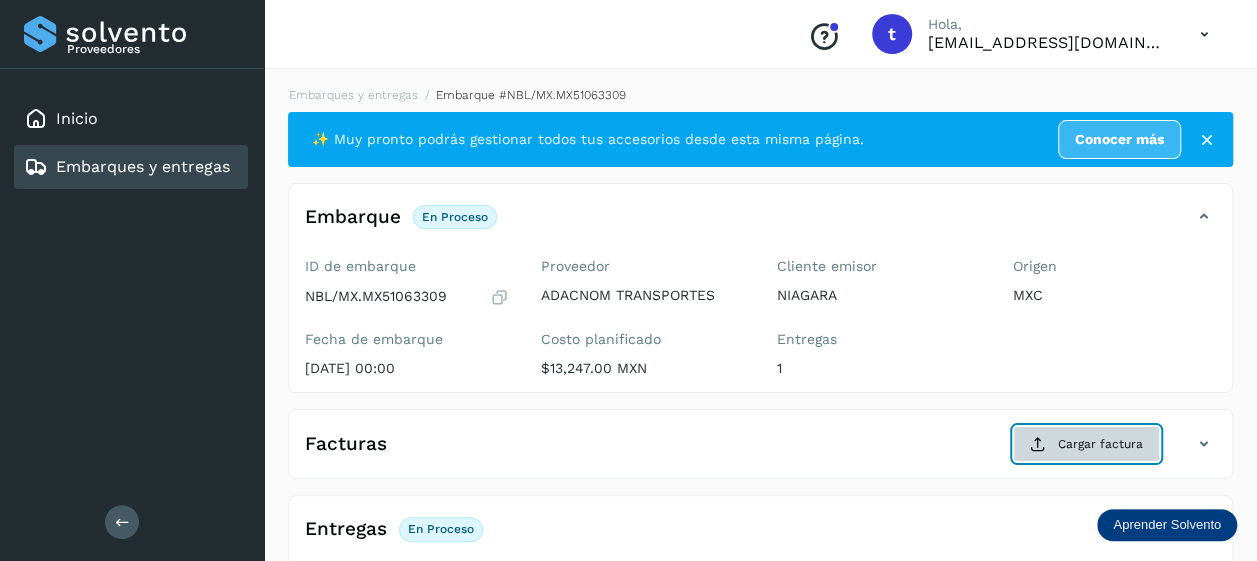 click on "Cargar factura" 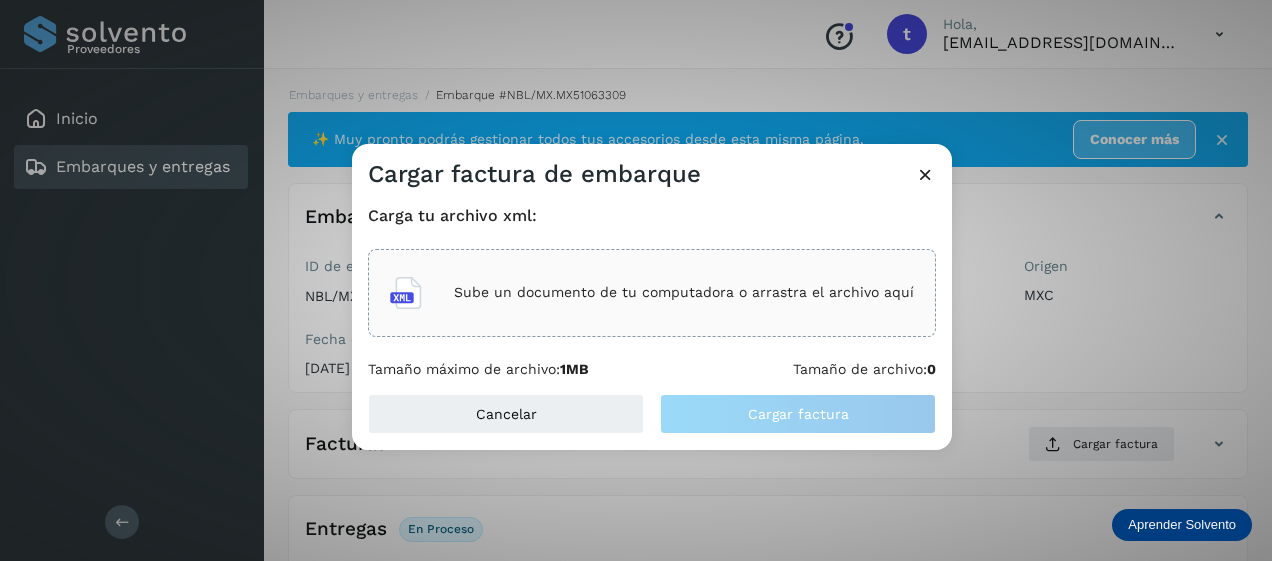 click on "Sube un documento de tu computadora o arrastra el archivo aquí" at bounding box center (684, 292) 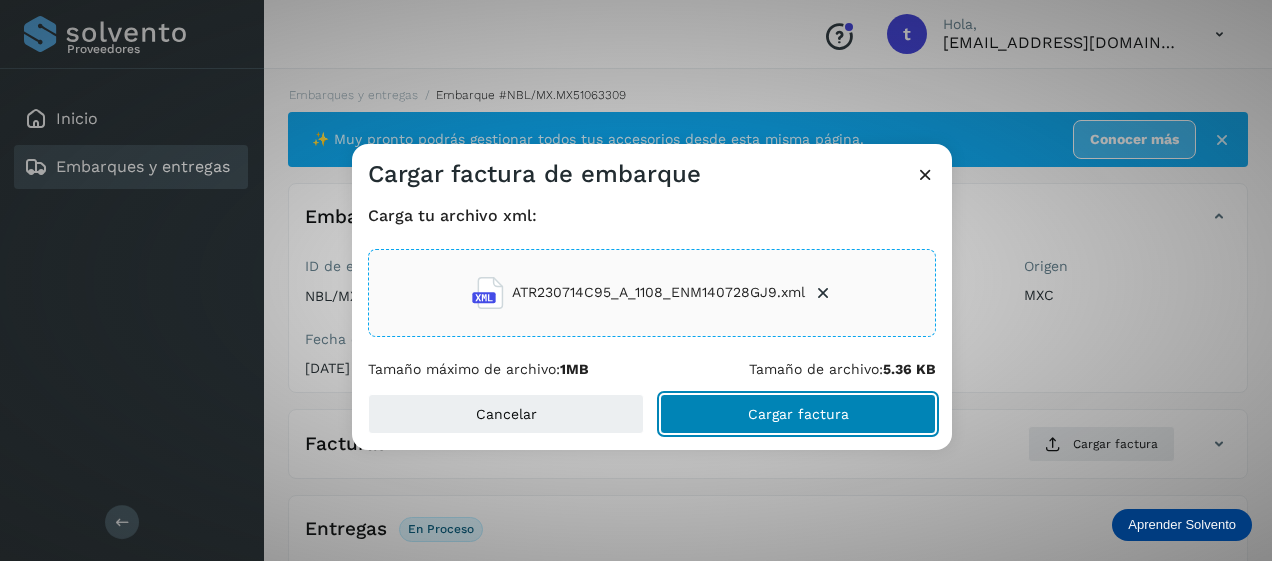 click on "Cargar factura" 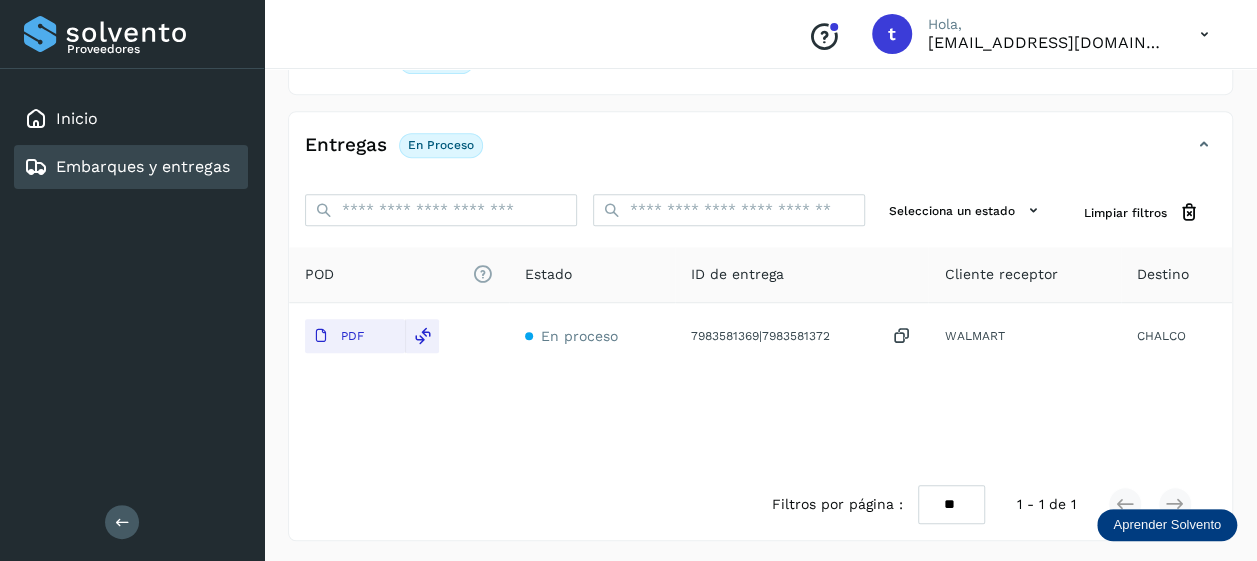 scroll, scrollTop: 0, scrollLeft: 0, axis: both 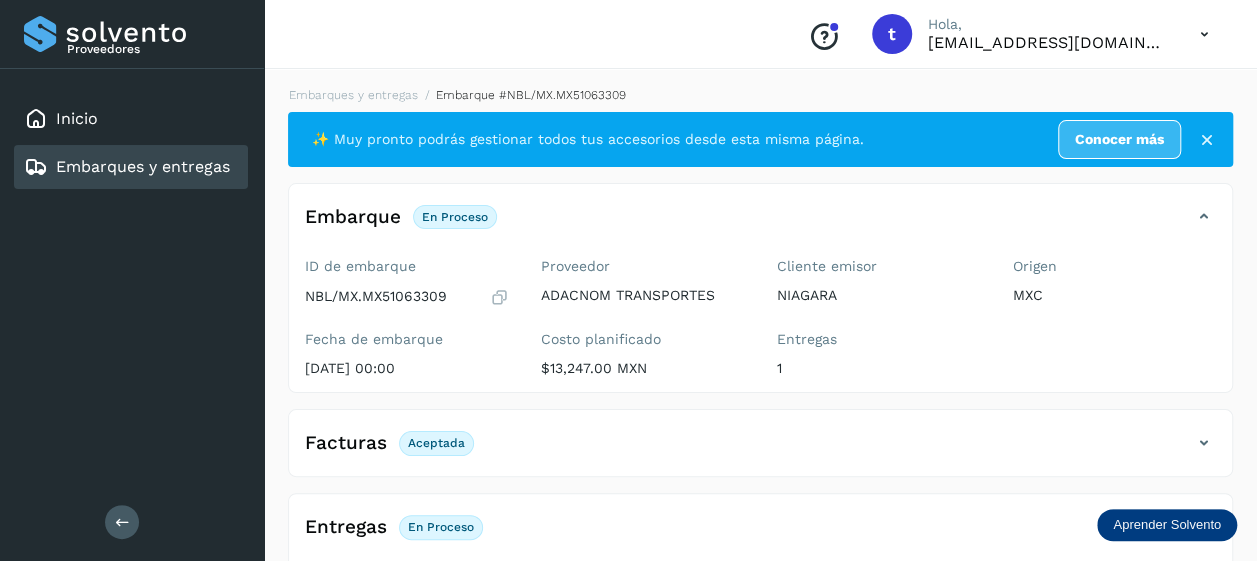 click on "Embarques y entregas" at bounding box center (143, 166) 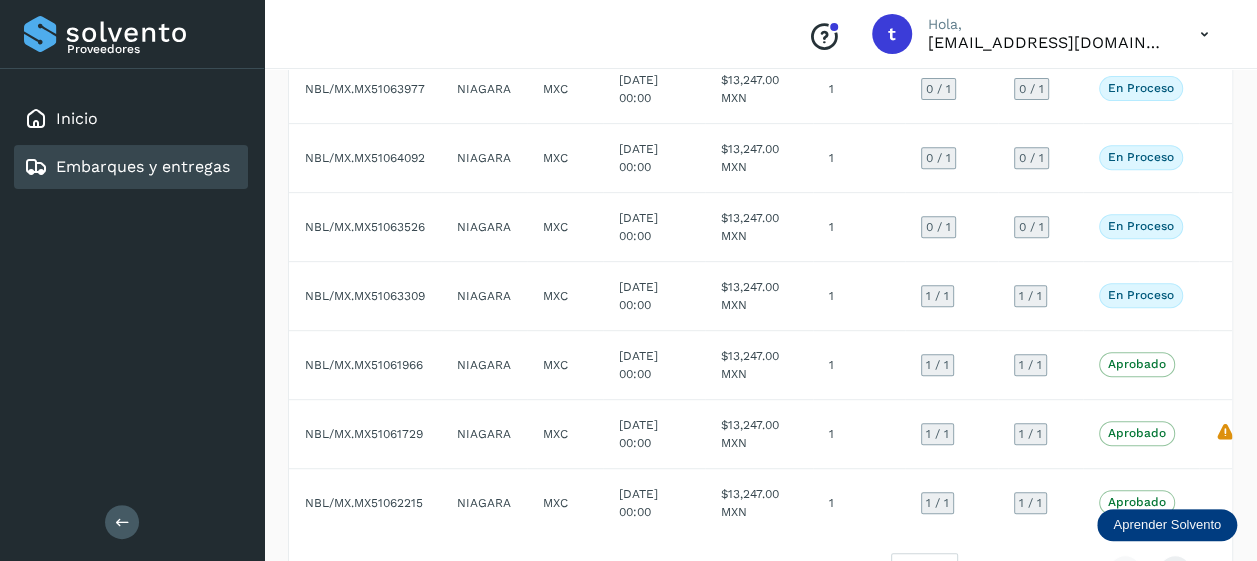 scroll, scrollTop: 408, scrollLeft: 0, axis: vertical 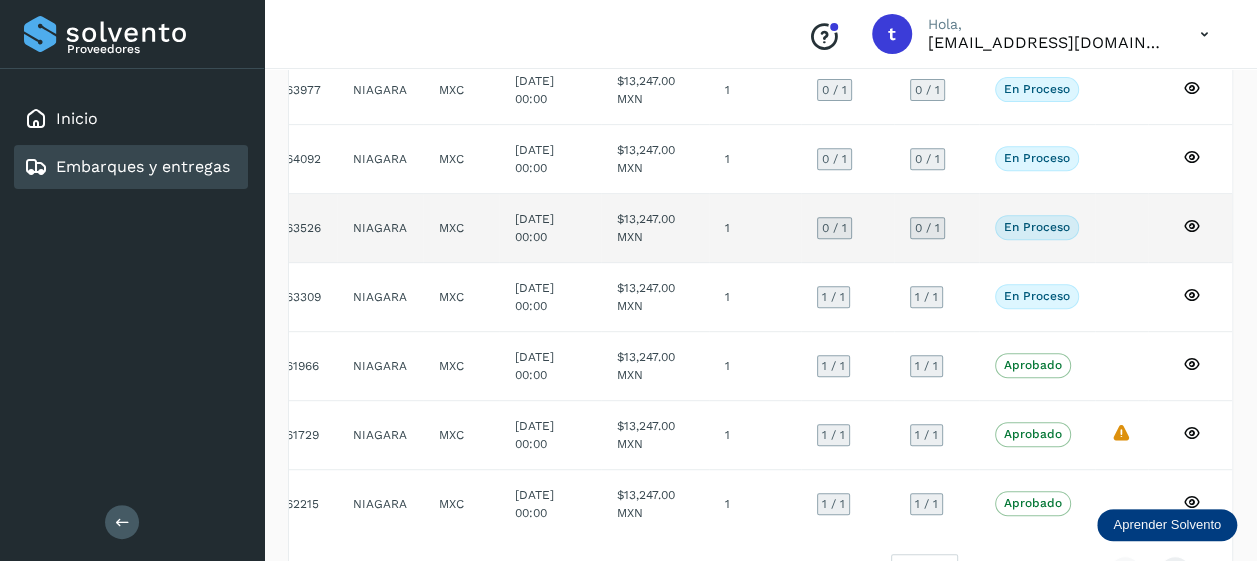 click 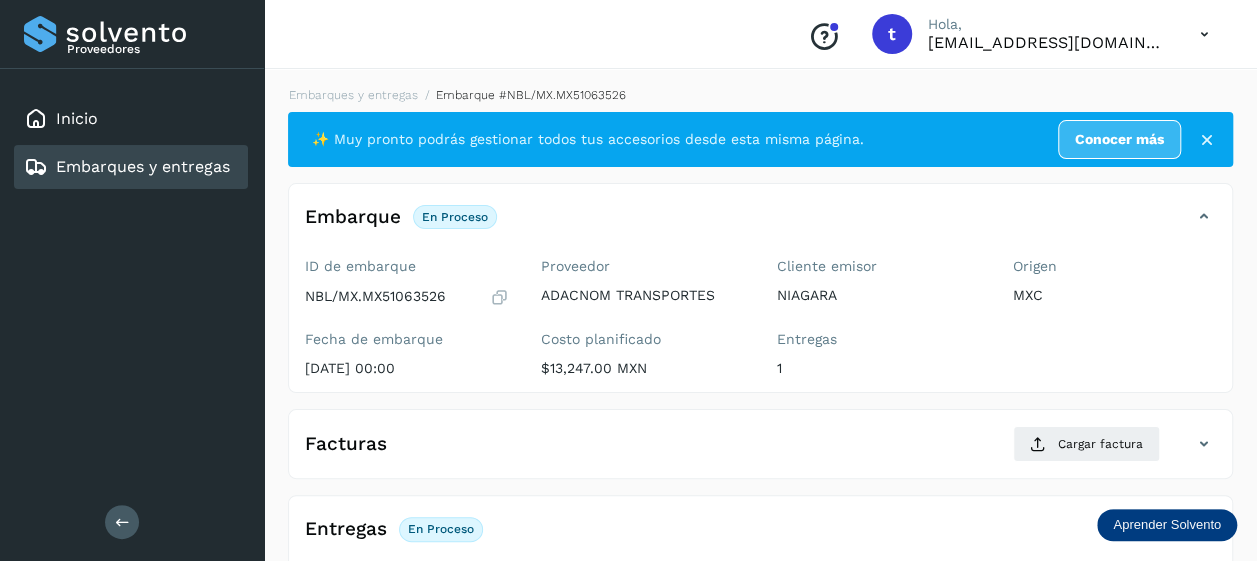 scroll, scrollTop: 384, scrollLeft: 0, axis: vertical 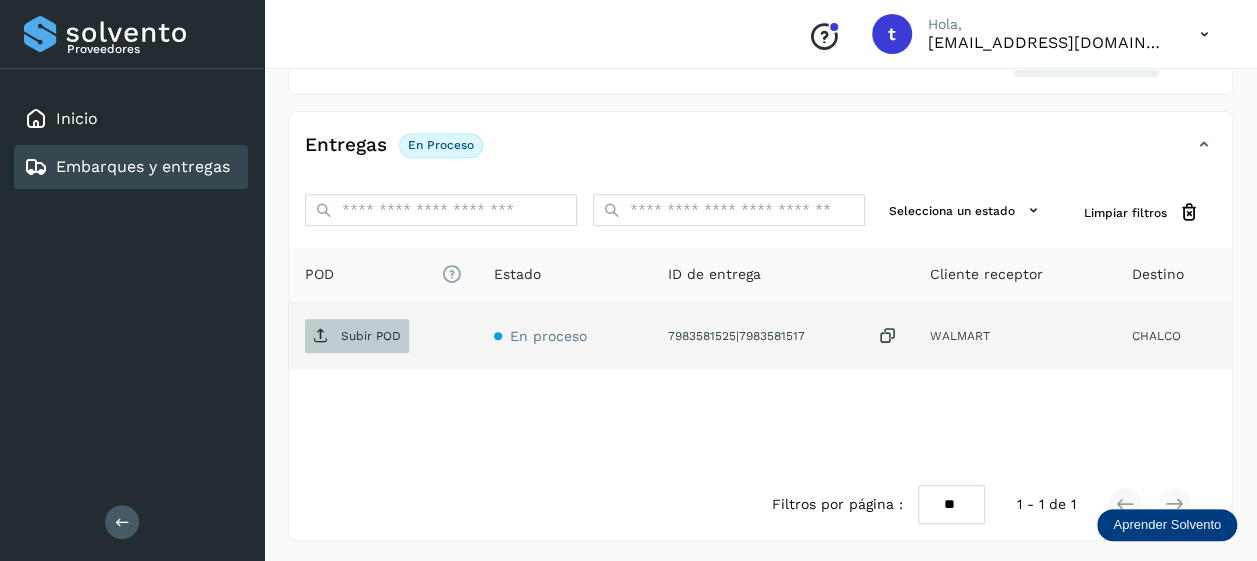click on "Subir POD" at bounding box center [371, 336] 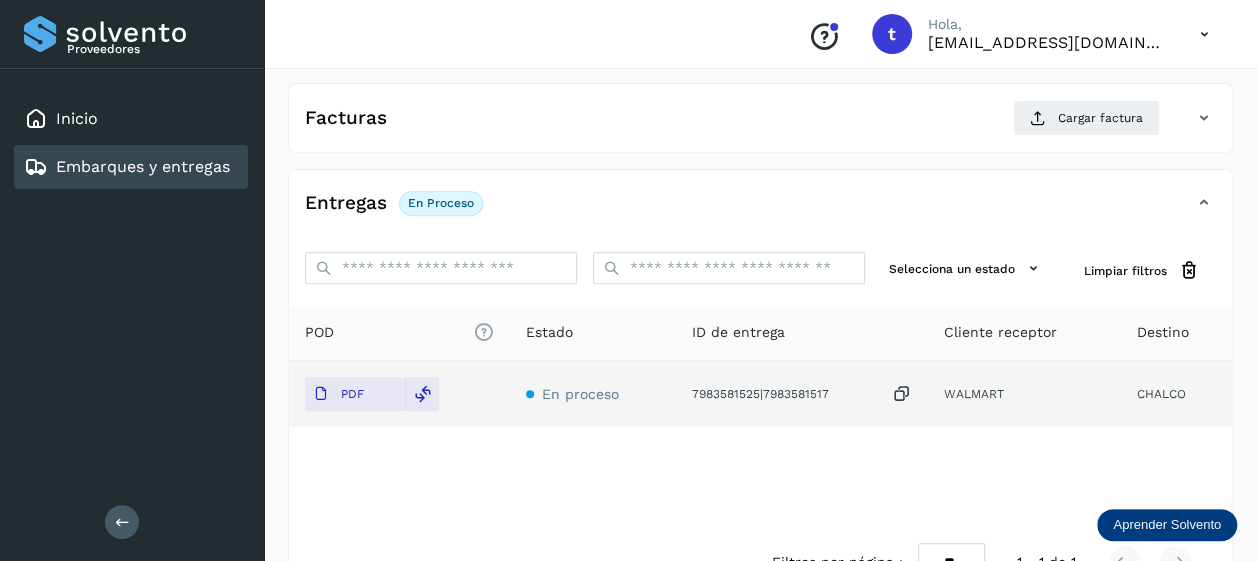 scroll, scrollTop: 0, scrollLeft: 0, axis: both 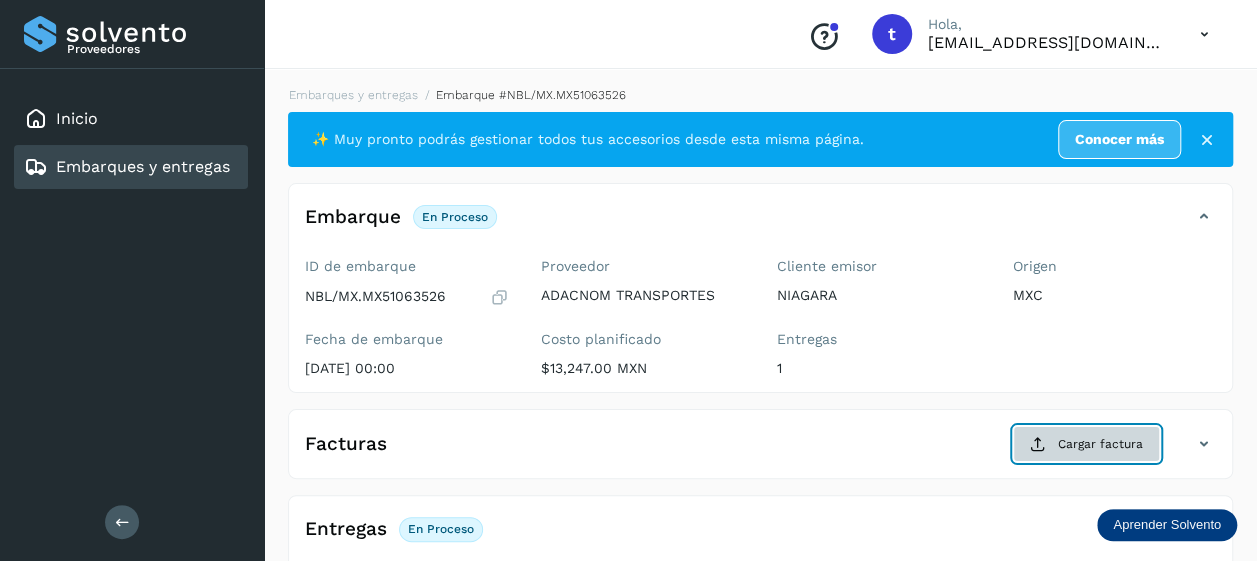 click on "Cargar factura" 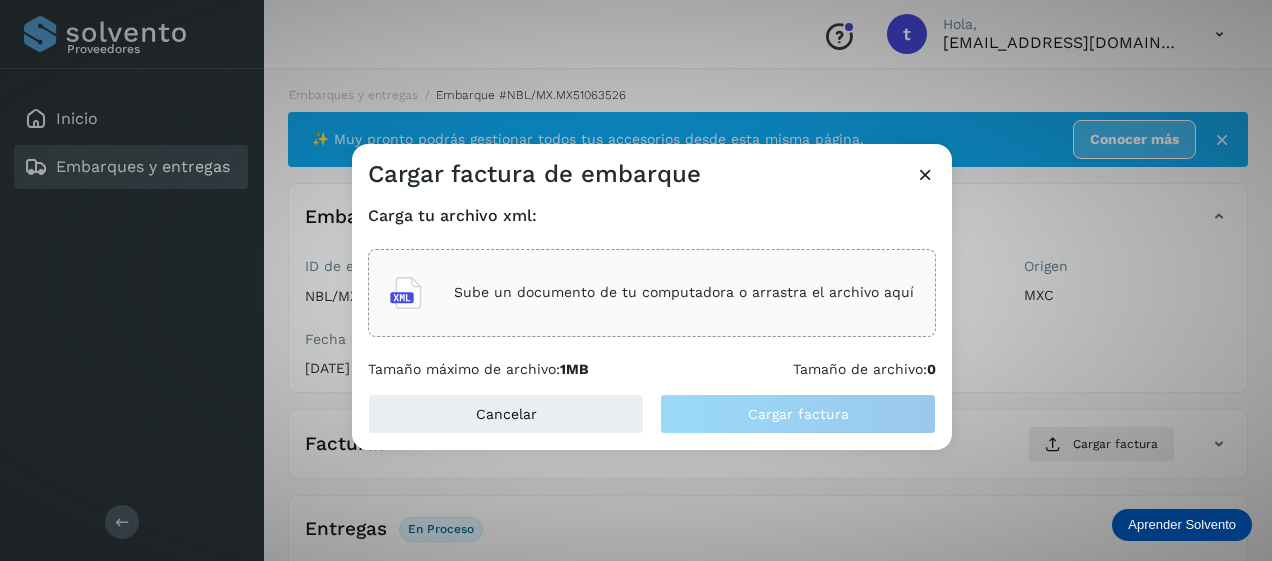 click on "Sube un documento de tu computadora o arrastra el archivo aquí" at bounding box center (684, 292) 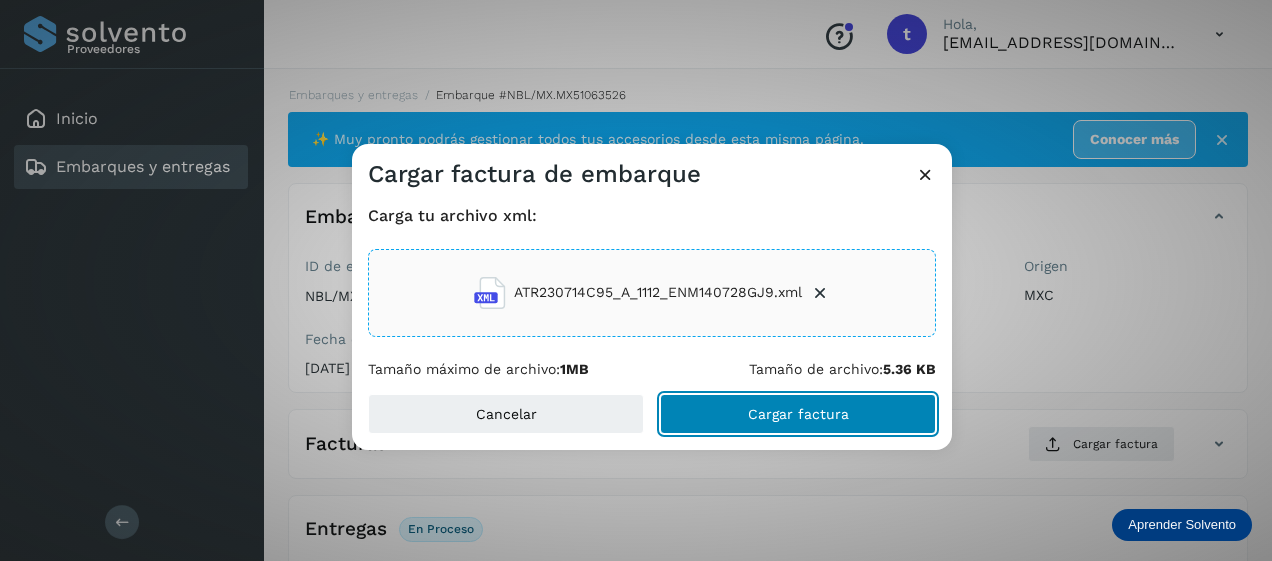 click on "Cargar factura" 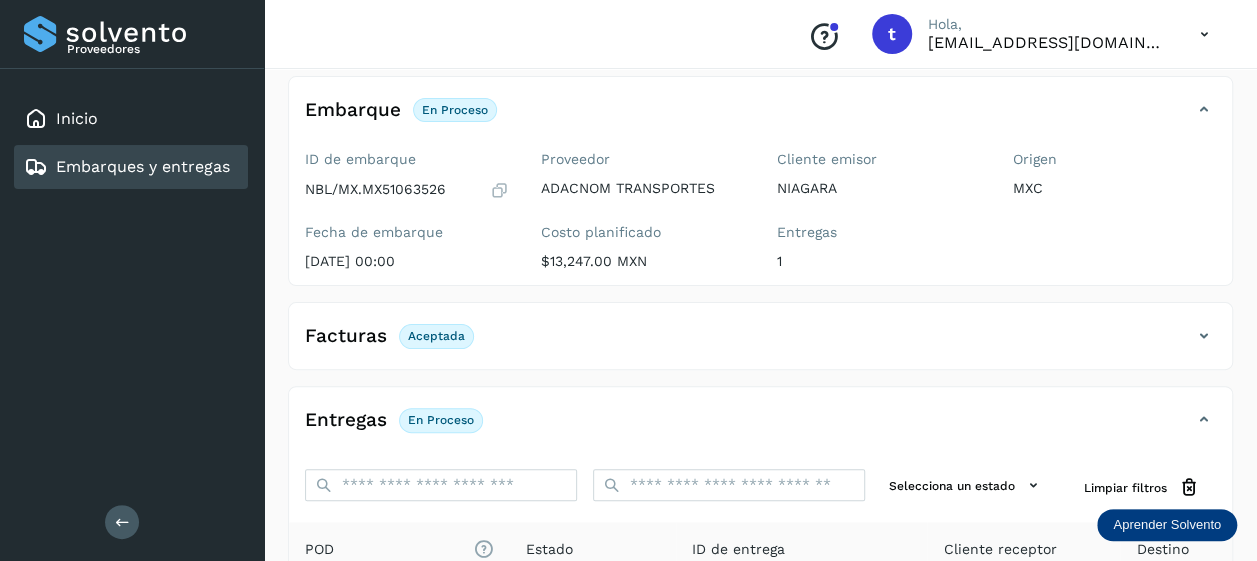 scroll, scrollTop: 107, scrollLeft: 0, axis: vertical 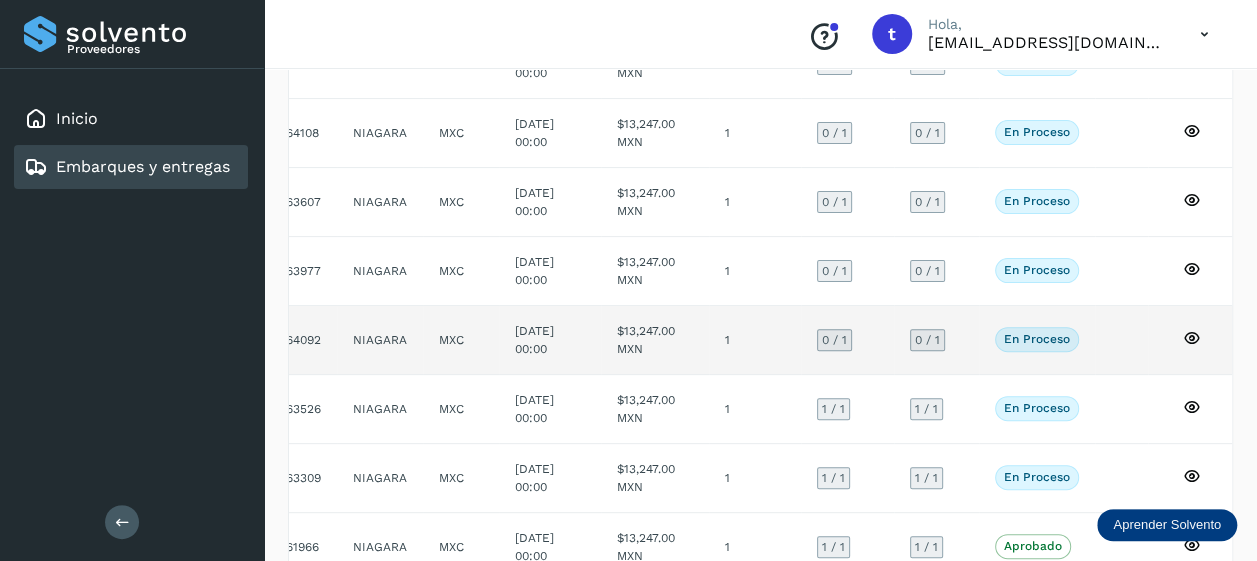 click 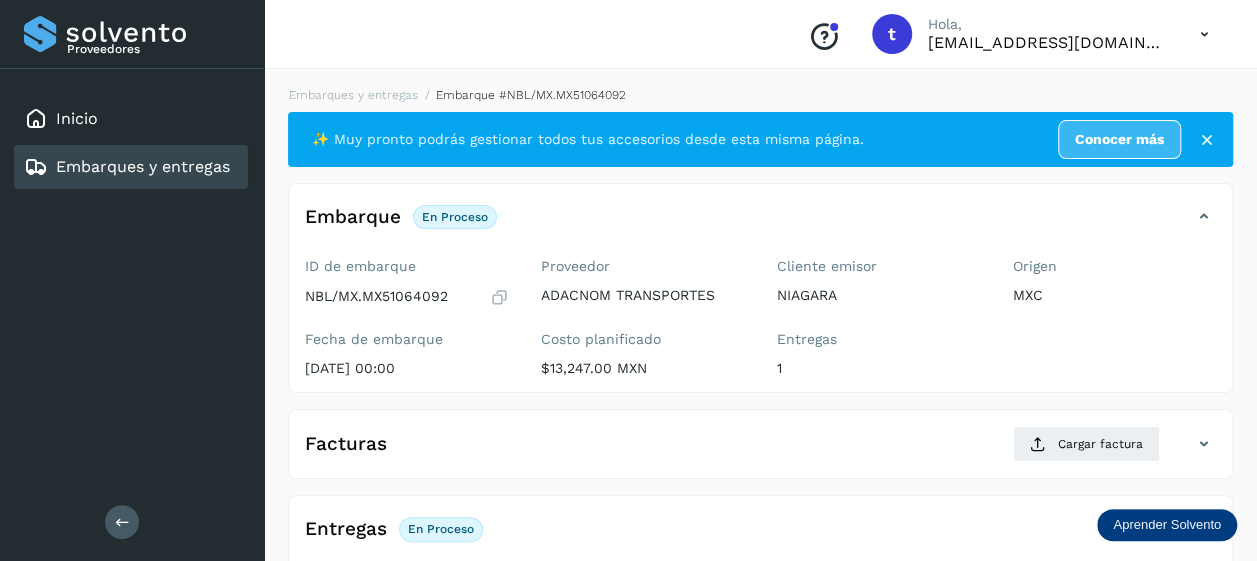 scroll, scrollTop: 384, scrollLeft: 0, axis: vertical 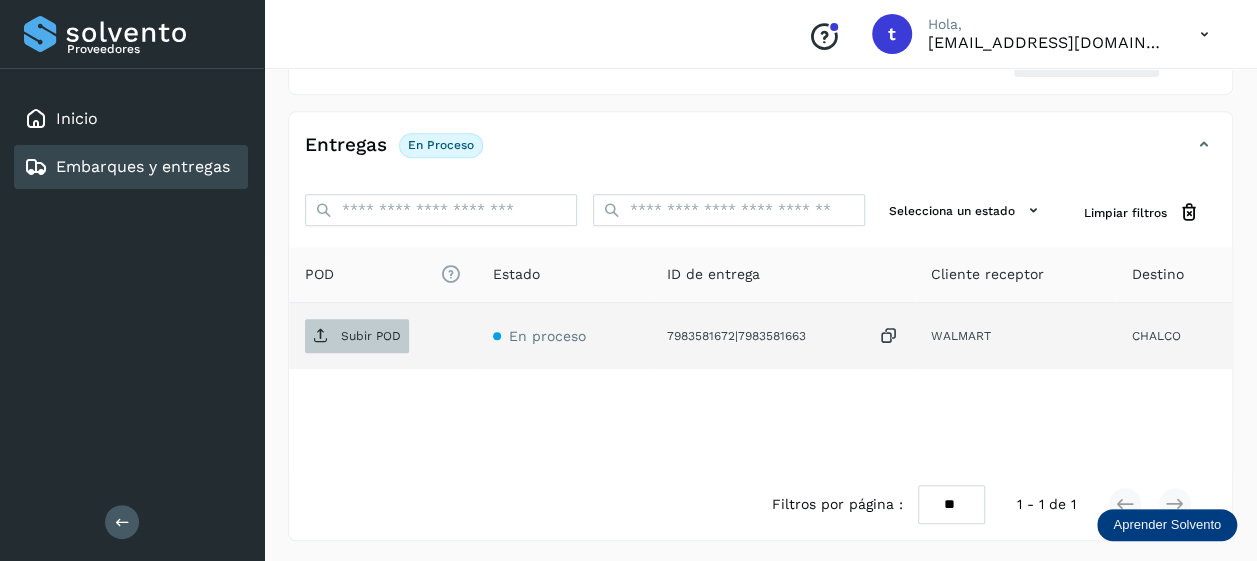 click on "Subir POD" at bounding box center [371, 336] 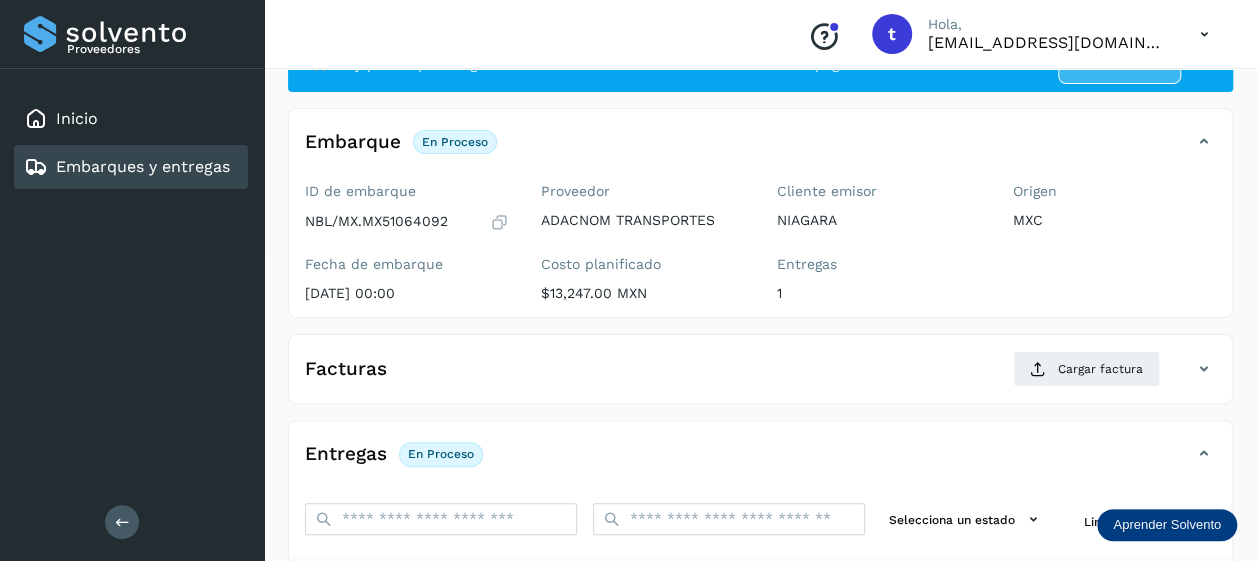 scroll, scrollTop: 0, scrollLeft: 0, axis: both 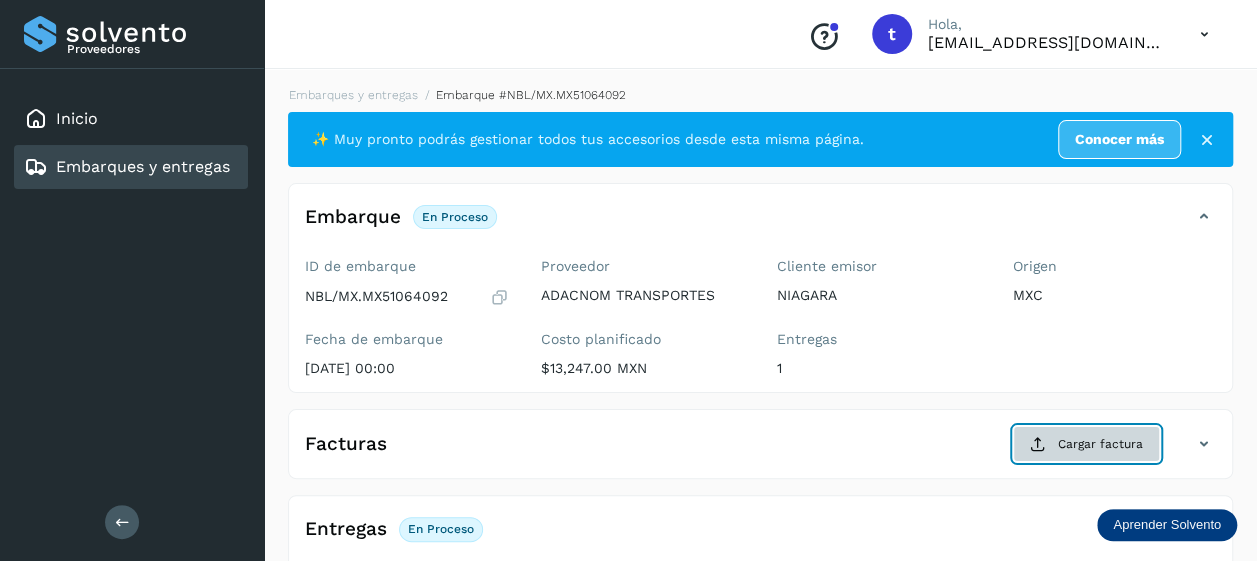 click on "Cargar factura" 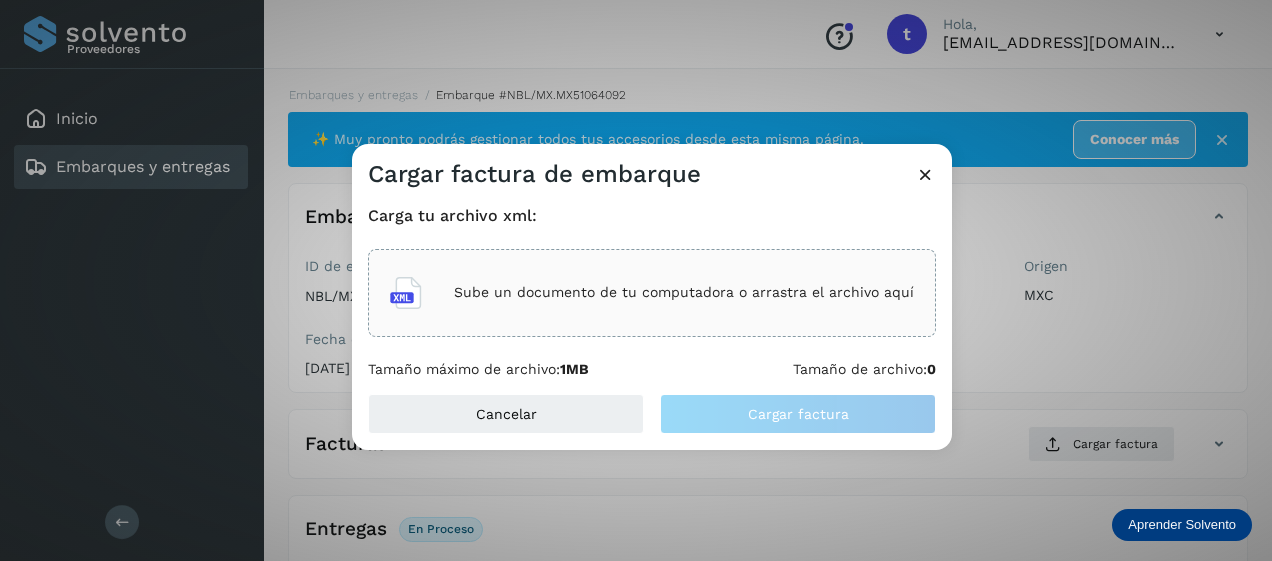 click on "Sube un documento de tu computadora o arrastra el archivo aquí" at bounding box center (652, 293) 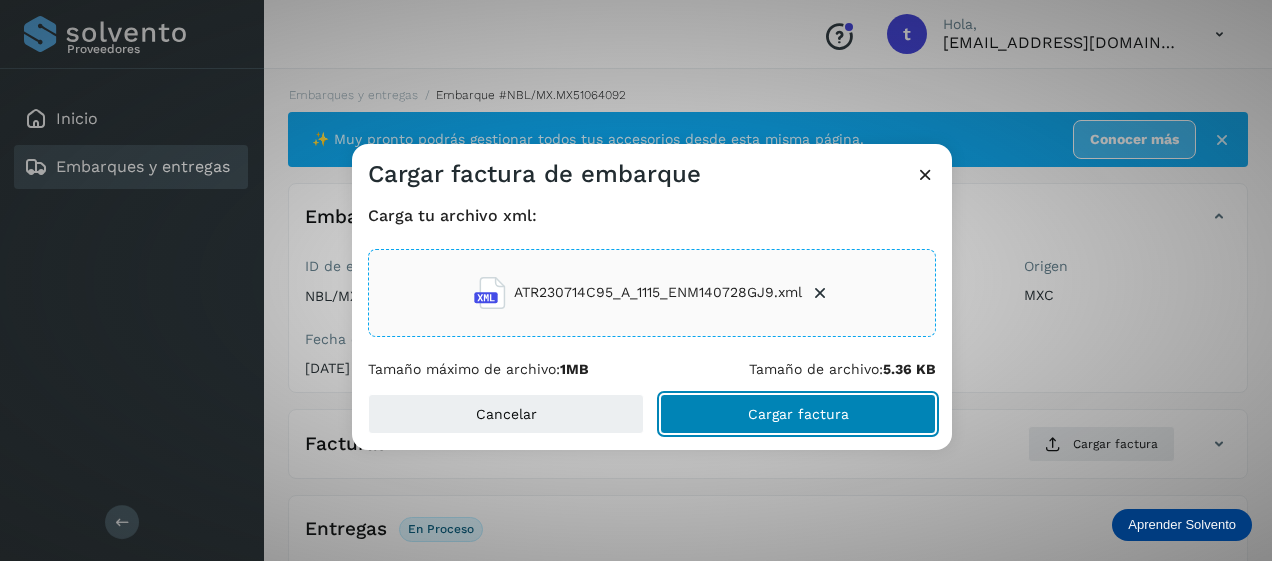 click on "Cargar factura" 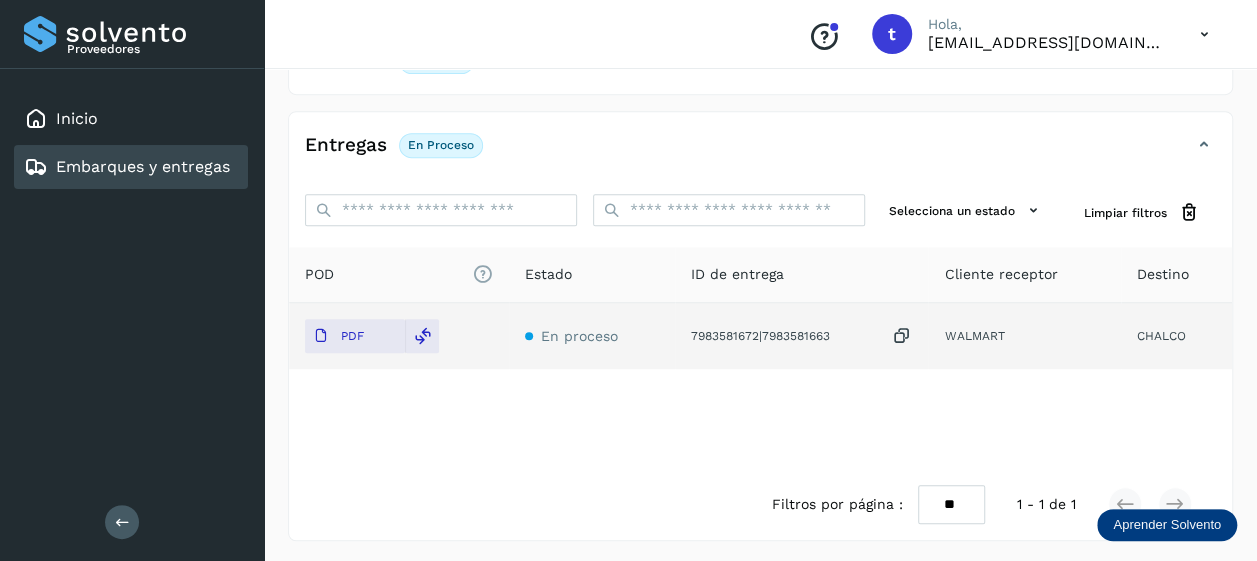 scroll, scrollTop: 0, scrollLeft: 0, axis: both 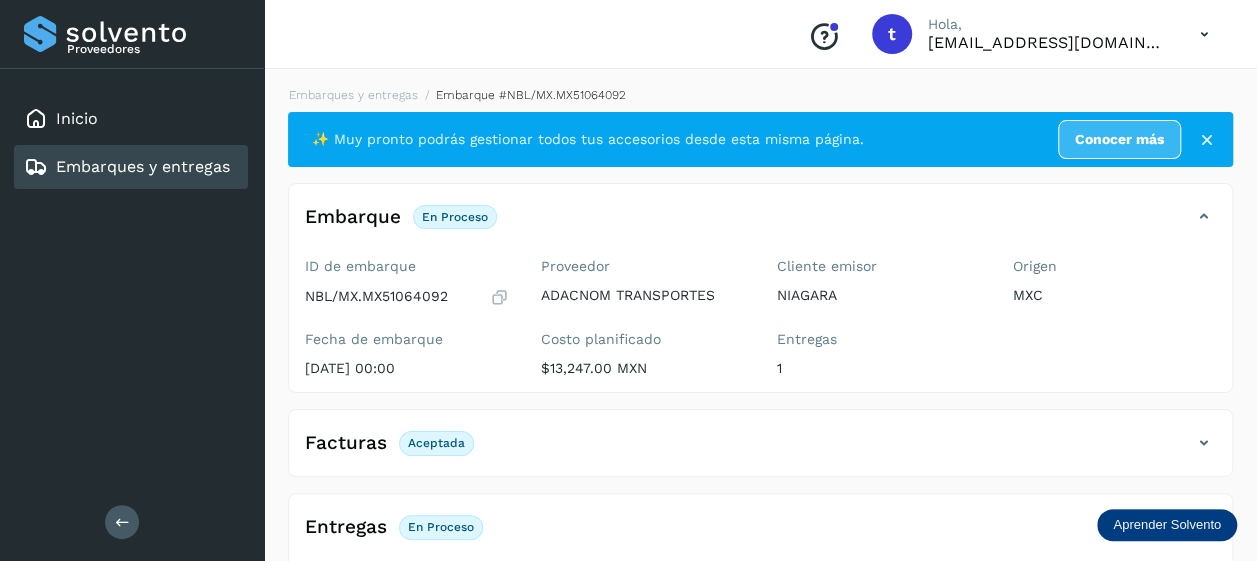 click on "Embarques y entregas" at bounding box center [143, 166] 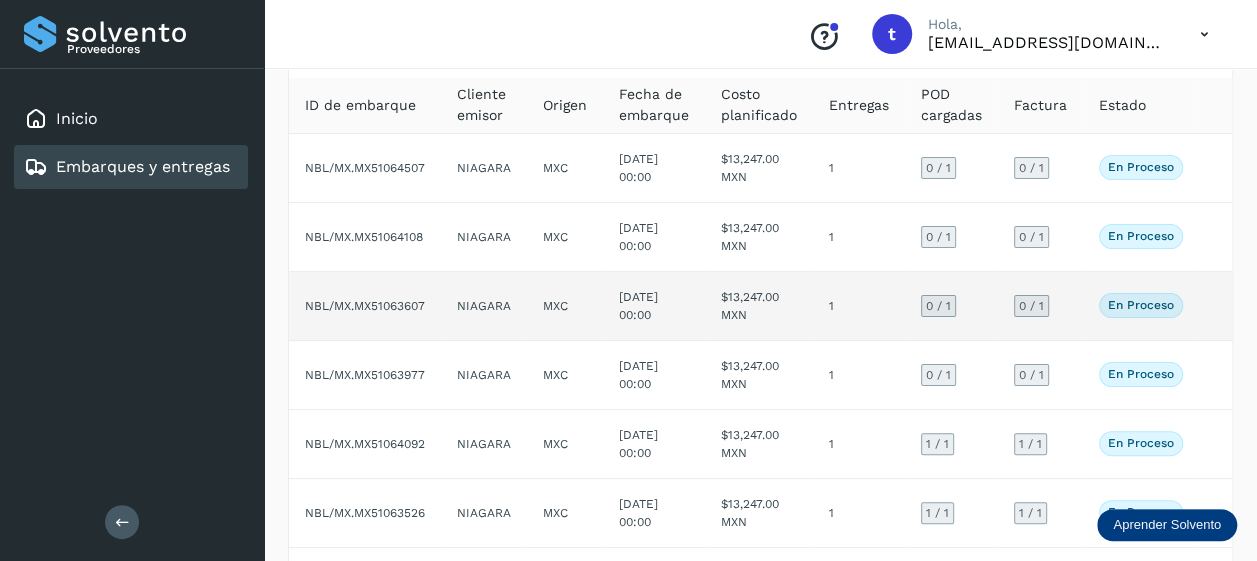 scroll, scrollTop: 122, scrollLeft: 0, axis: vertical 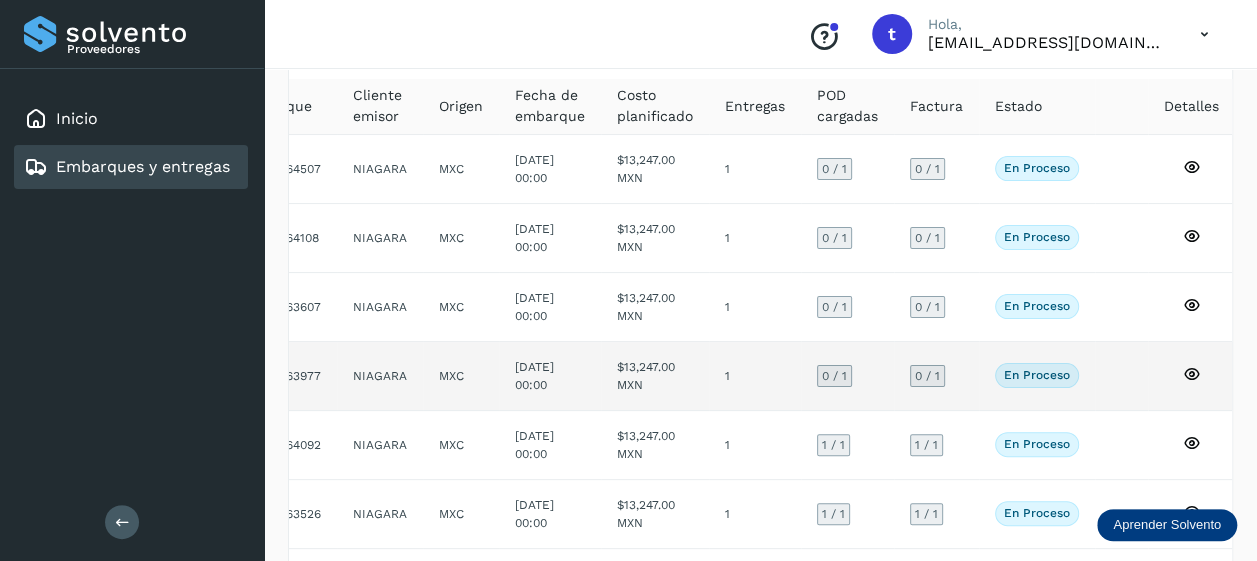 click 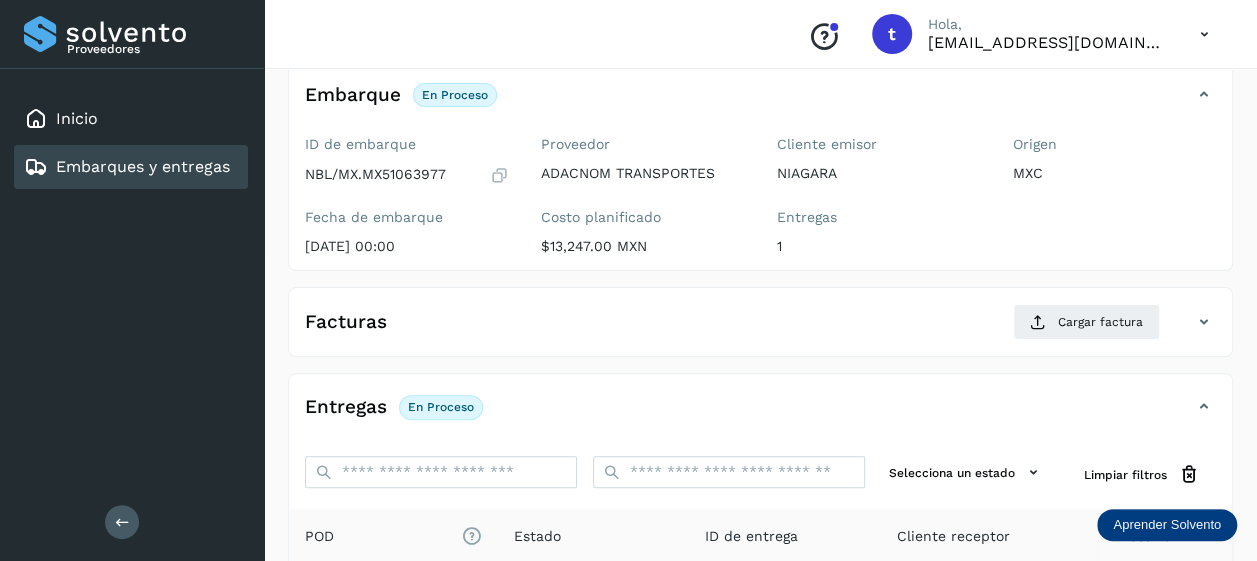 scroll, scrollTop: 384, scrollLeft: 0, axis: vertical 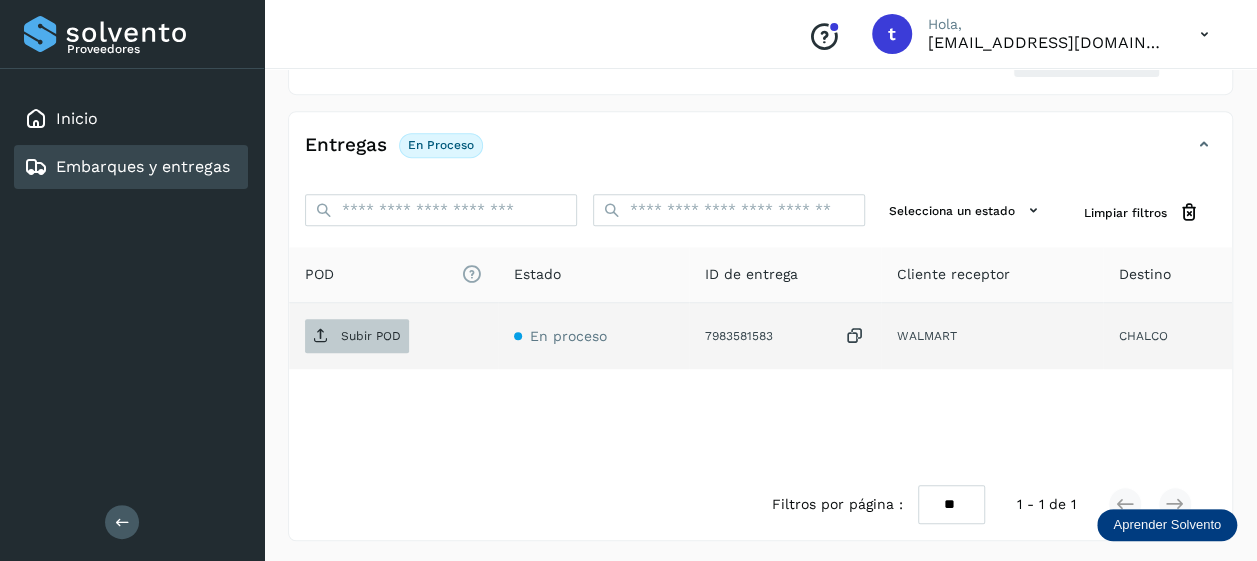 click on "Subir POD" at bounding box center [371, 336] 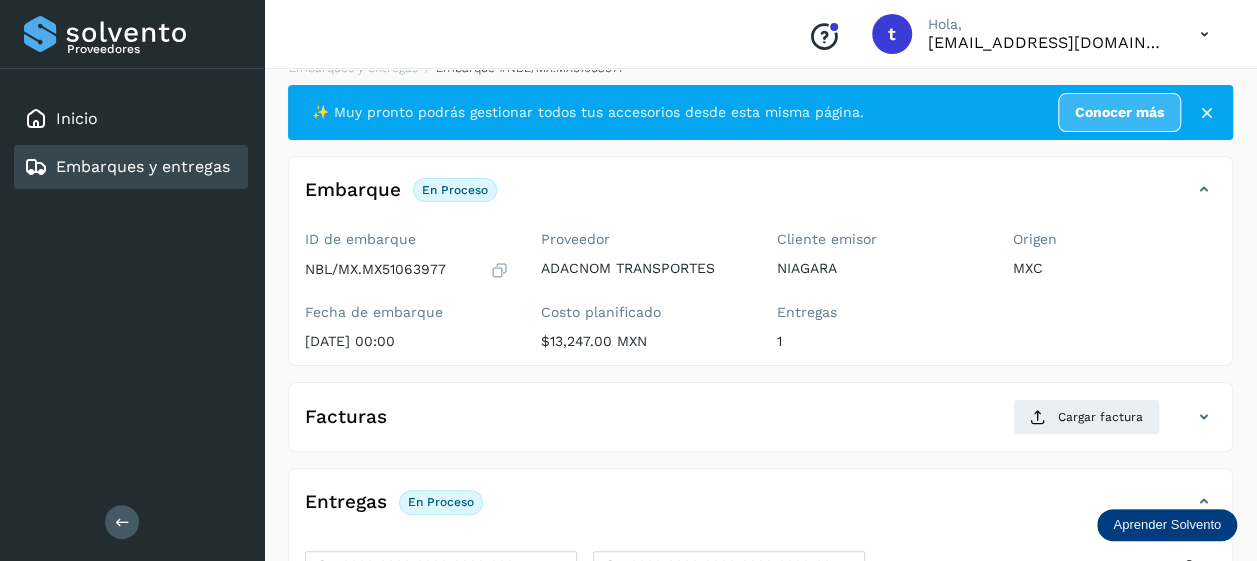 scroll, scrollTop: 0, scrollLeft: 0, axis: both 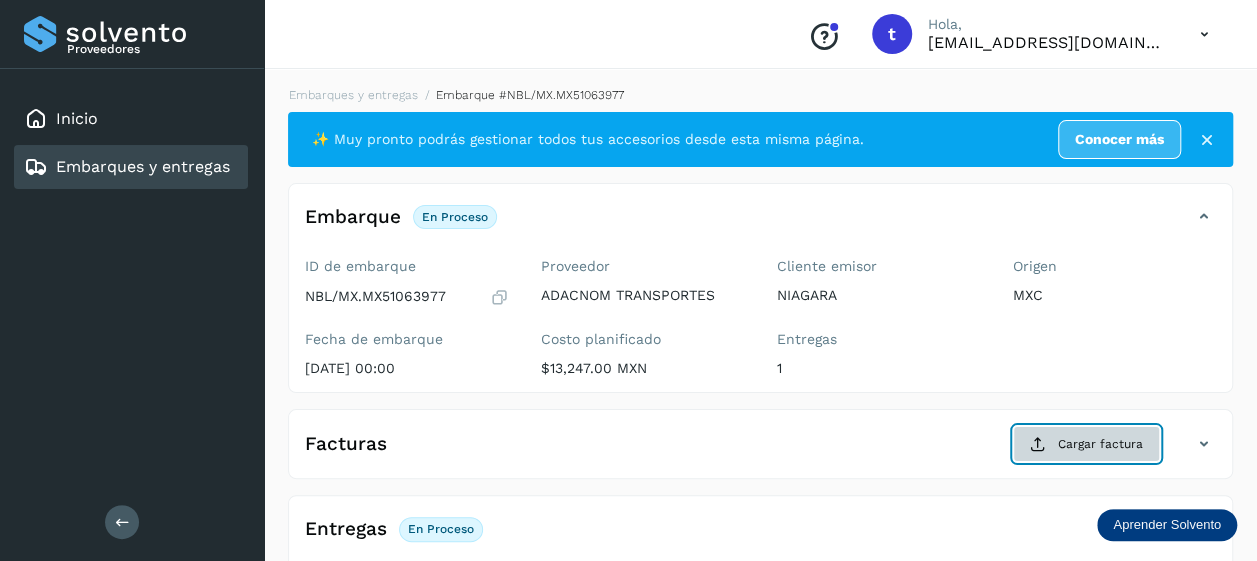 click on "Cargar factura" 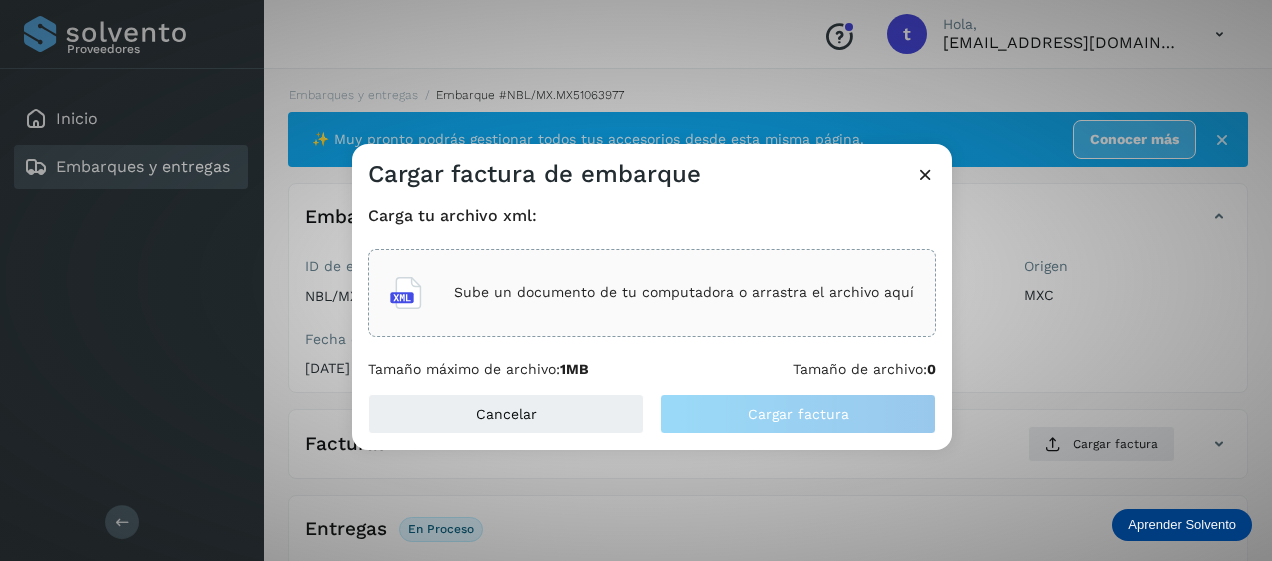 click on "Sube un documento de tu computadora o arrastra el archivo aquí" 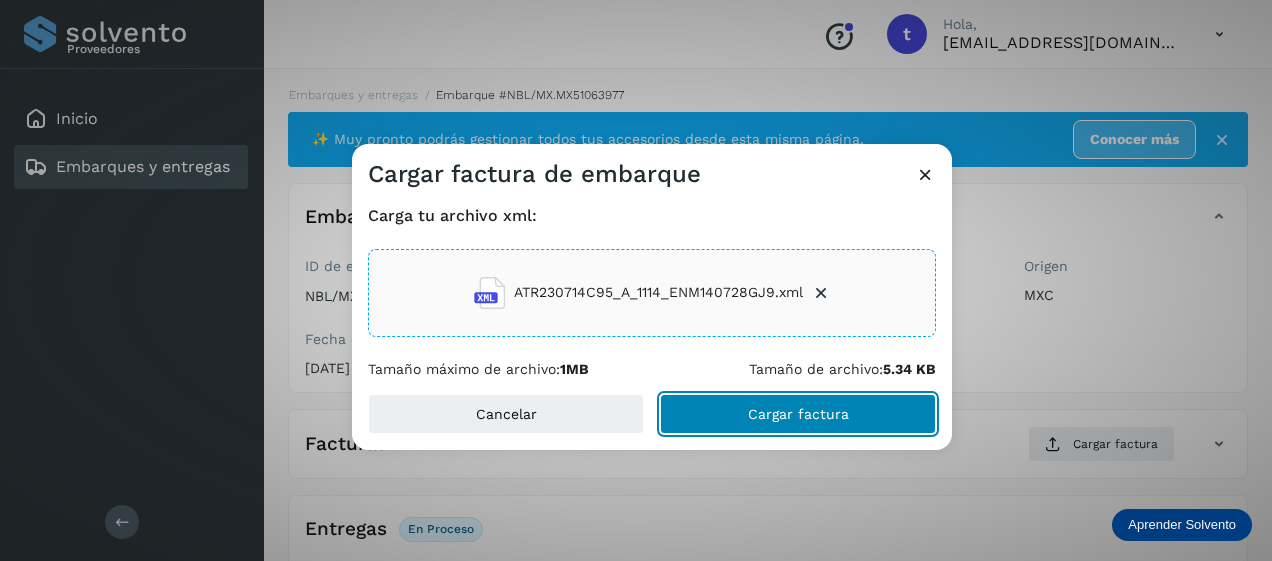 click on "Cargar factura" 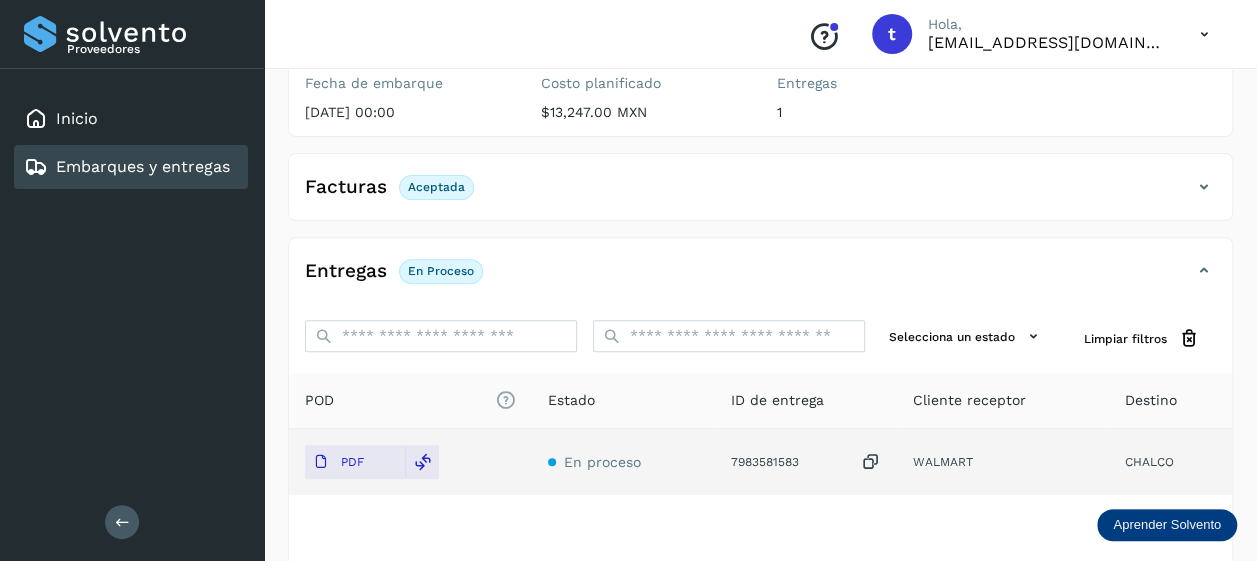 scroll, scrollTop: 0, scrollLeft: 0, axis: both 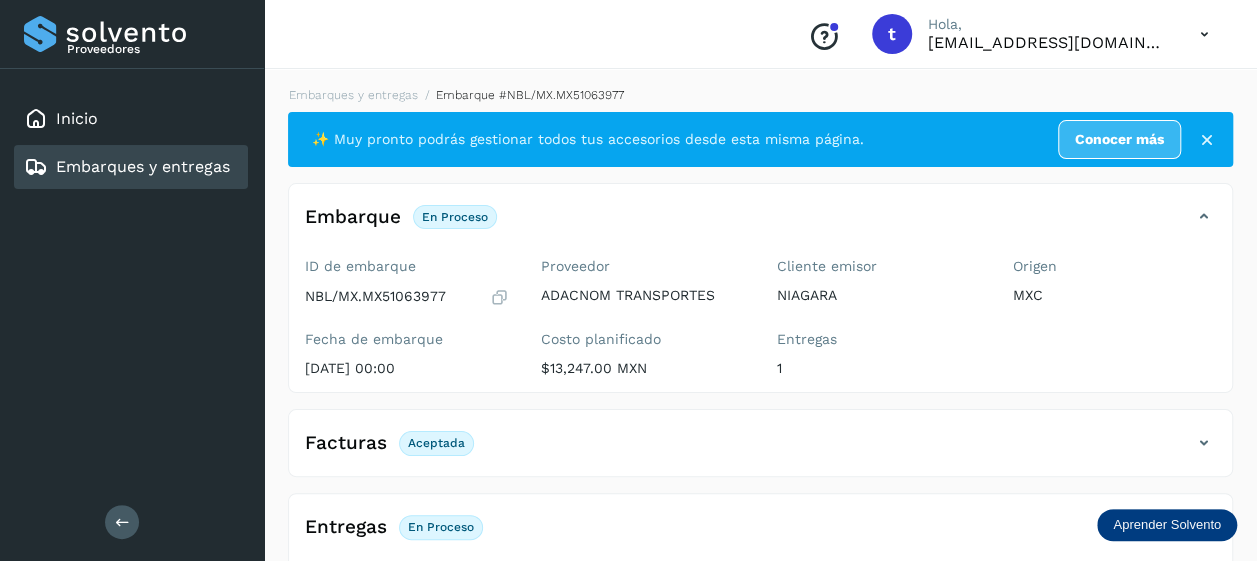 click on "Embarques y entregas" at bounding box center [143, 166] 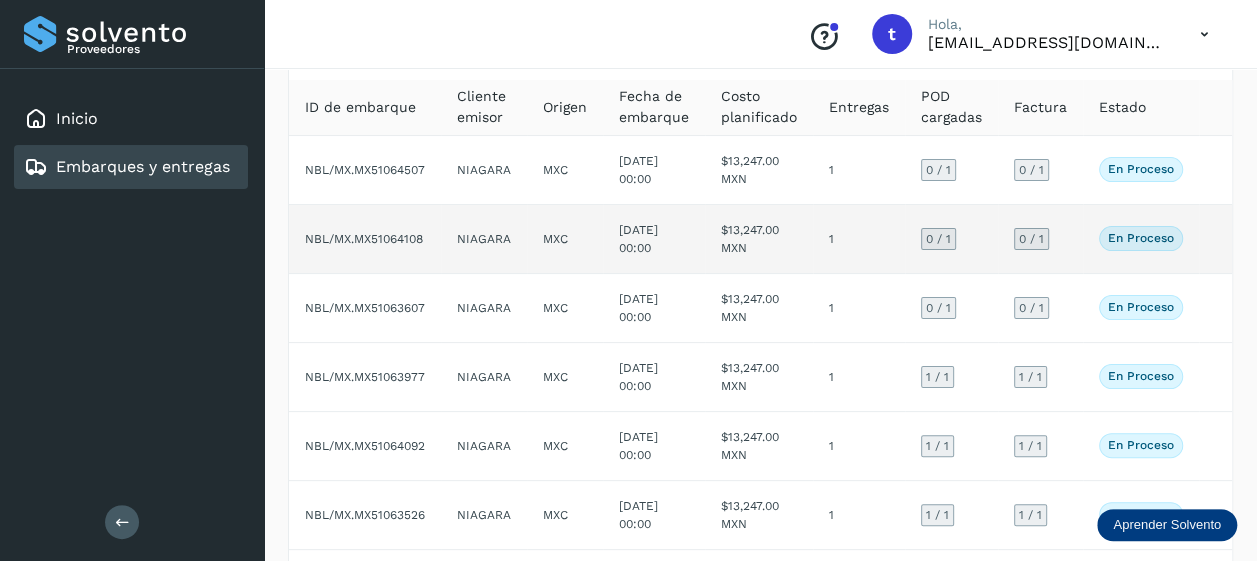 scroll, scrollTop: 122, scrollLeft: 0, axis: vertical 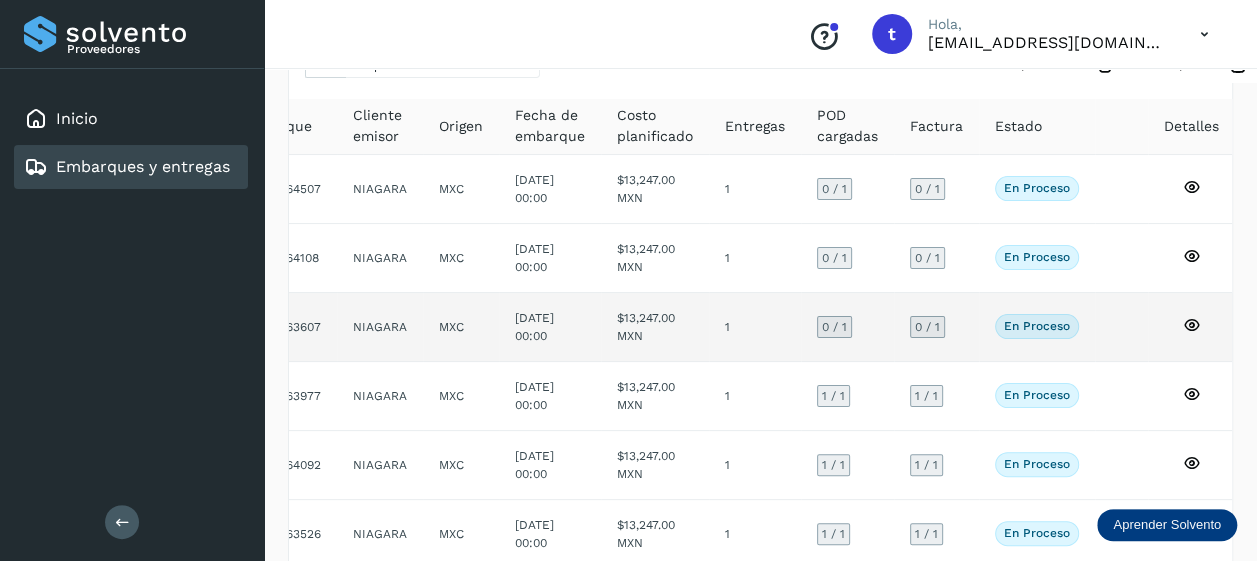 click 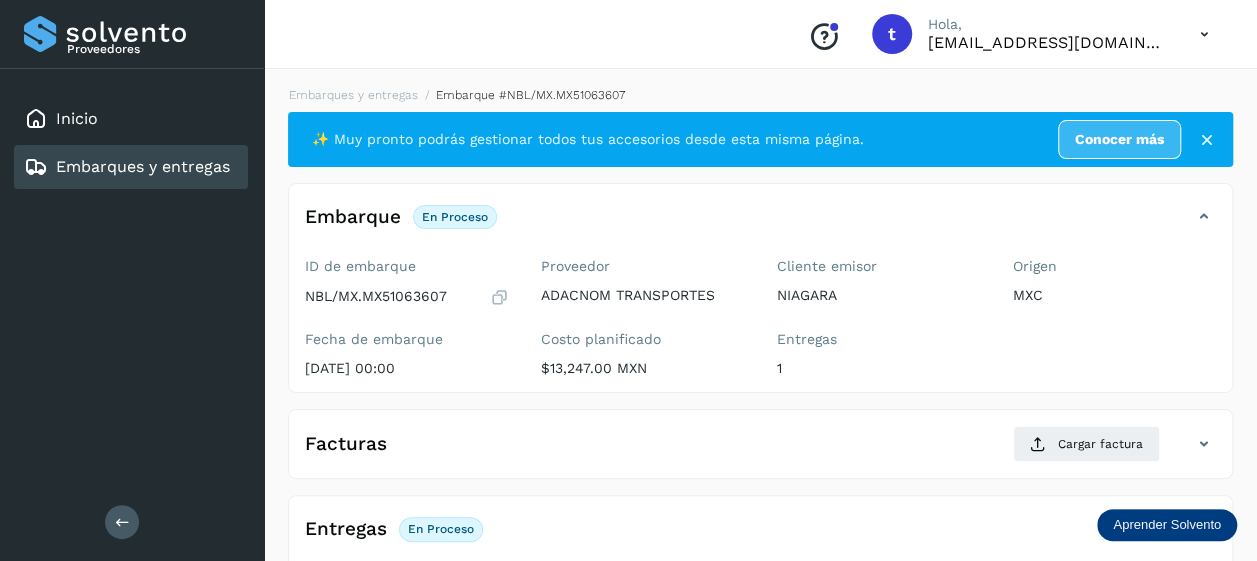 scroll, scrollTop: 384, scrollLeft: 0, axis: vertical 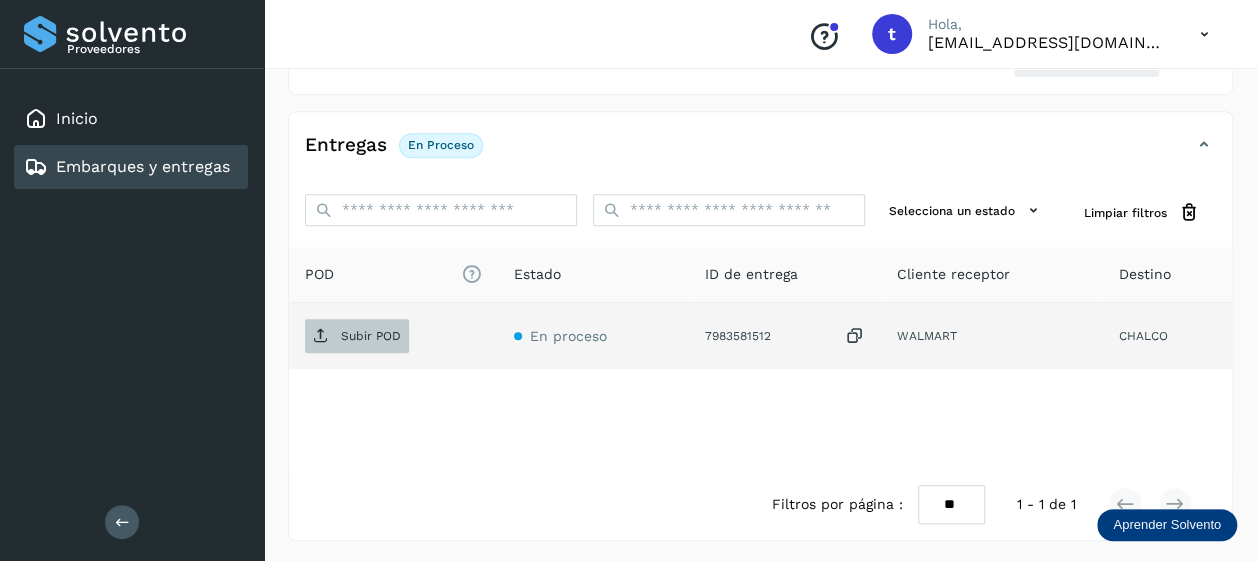 click on "Subir POD" at bounding box center (371, 336) 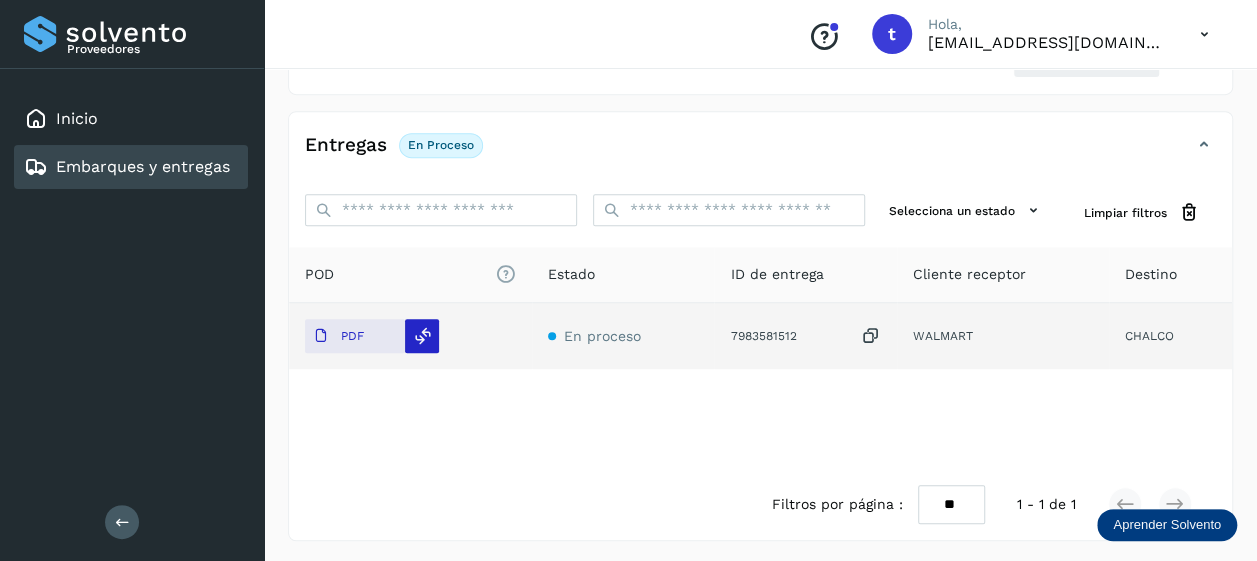 click at bounding box center [423, 336] 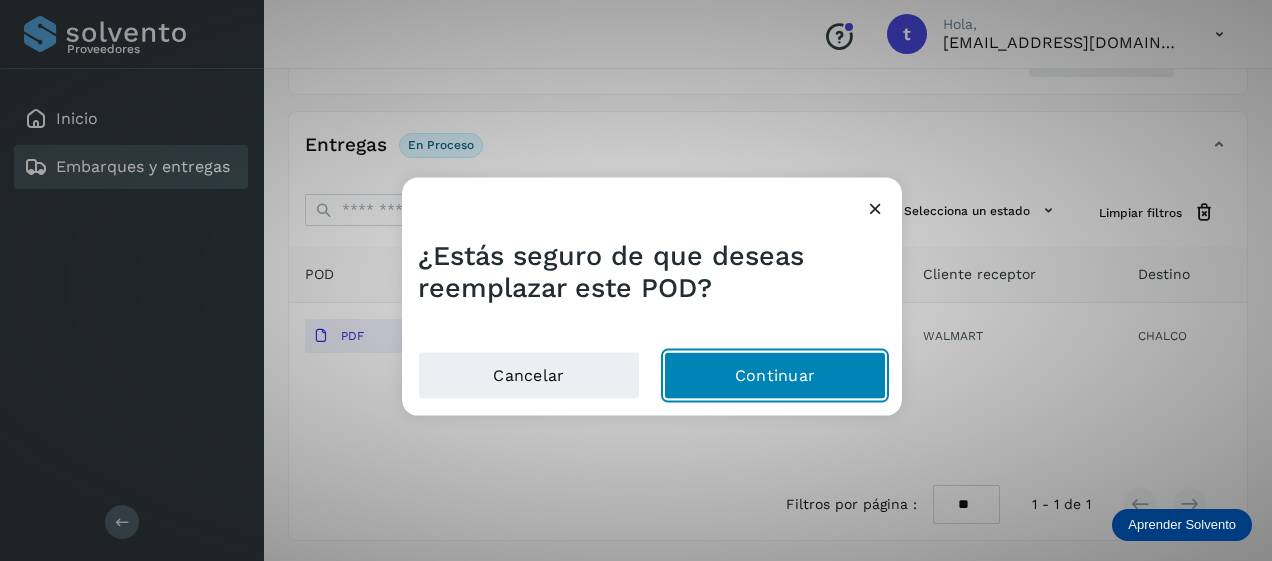 click on "Continuar" 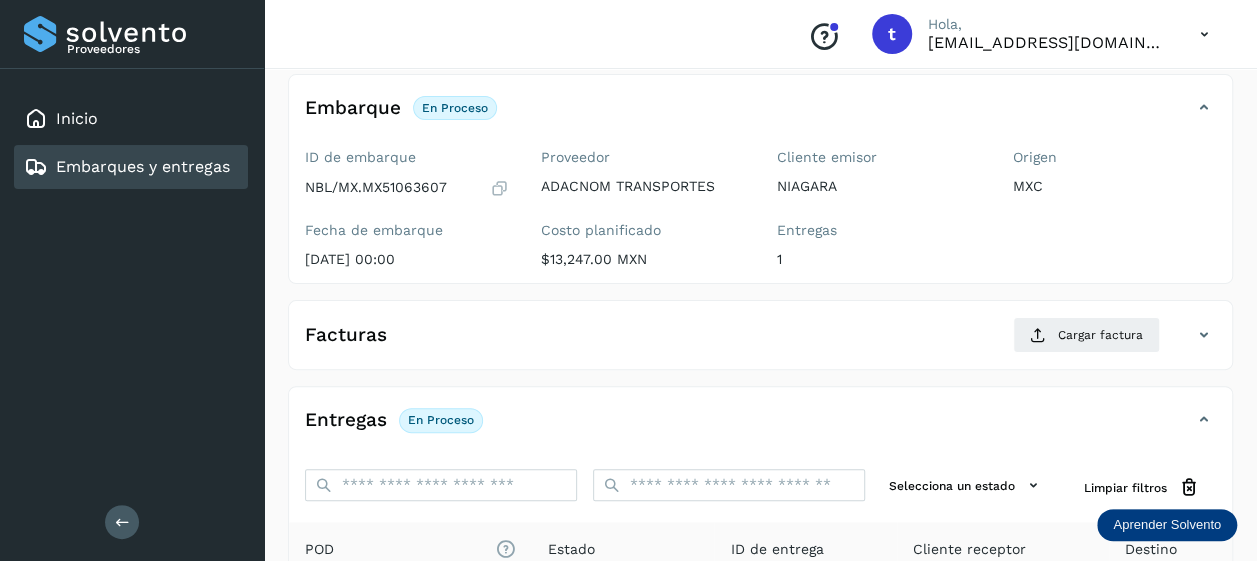 scroll, scrollTop: 85, scrollLeft: 0, axis: vertical 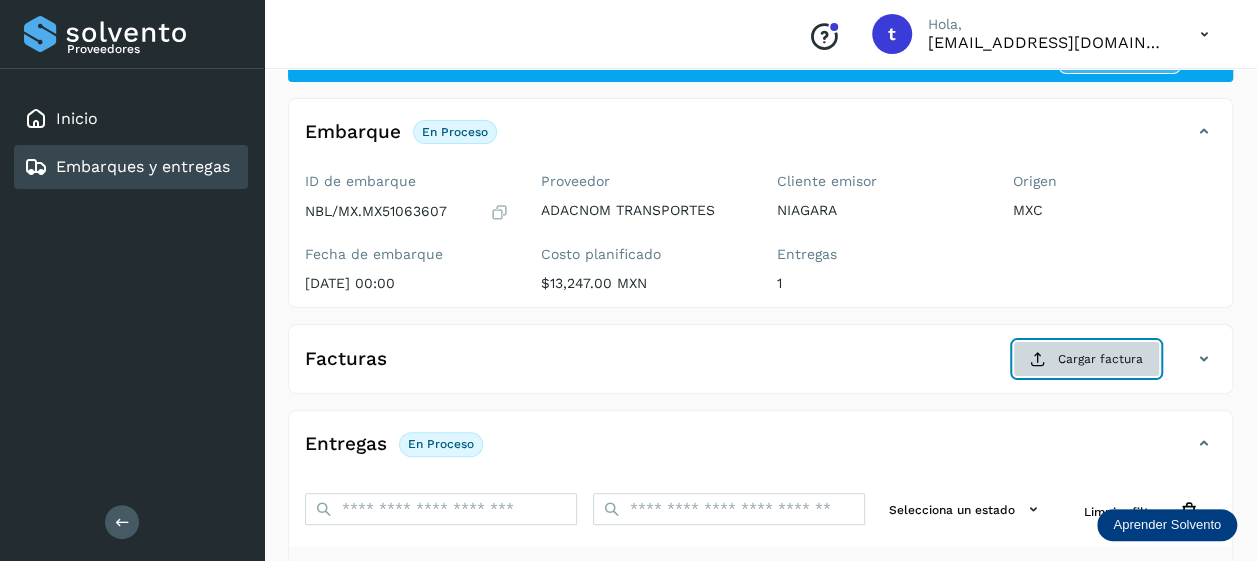click on "Cargar factura" 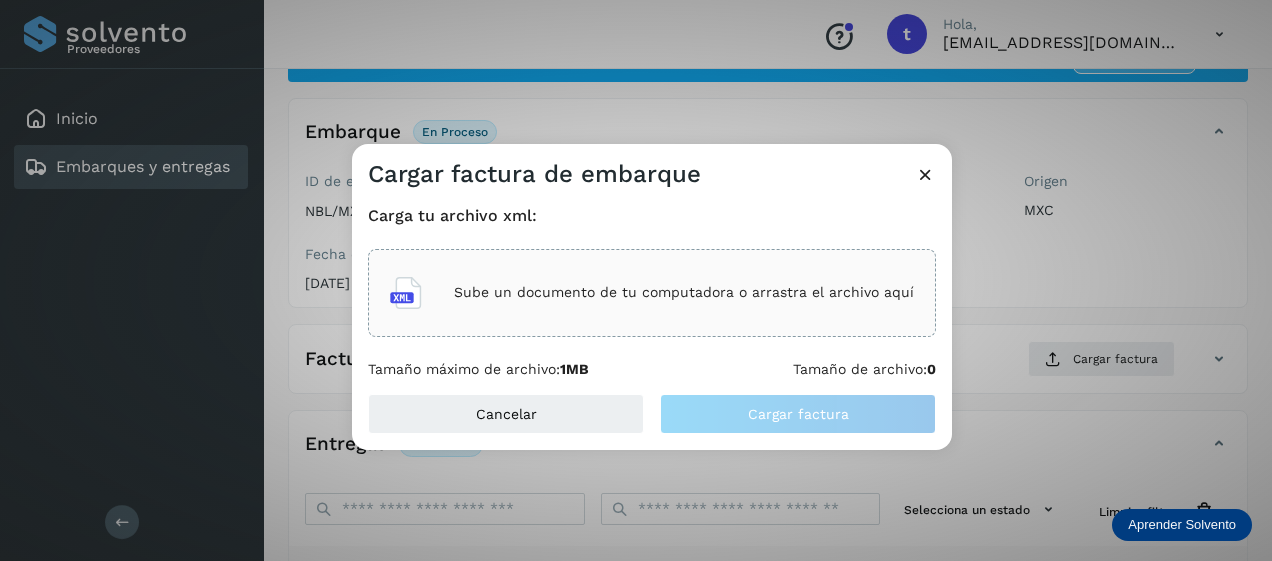 click on "Sube un documento de tu computadora o arrastra el archivo aquí" at bounding box center (684, 292) 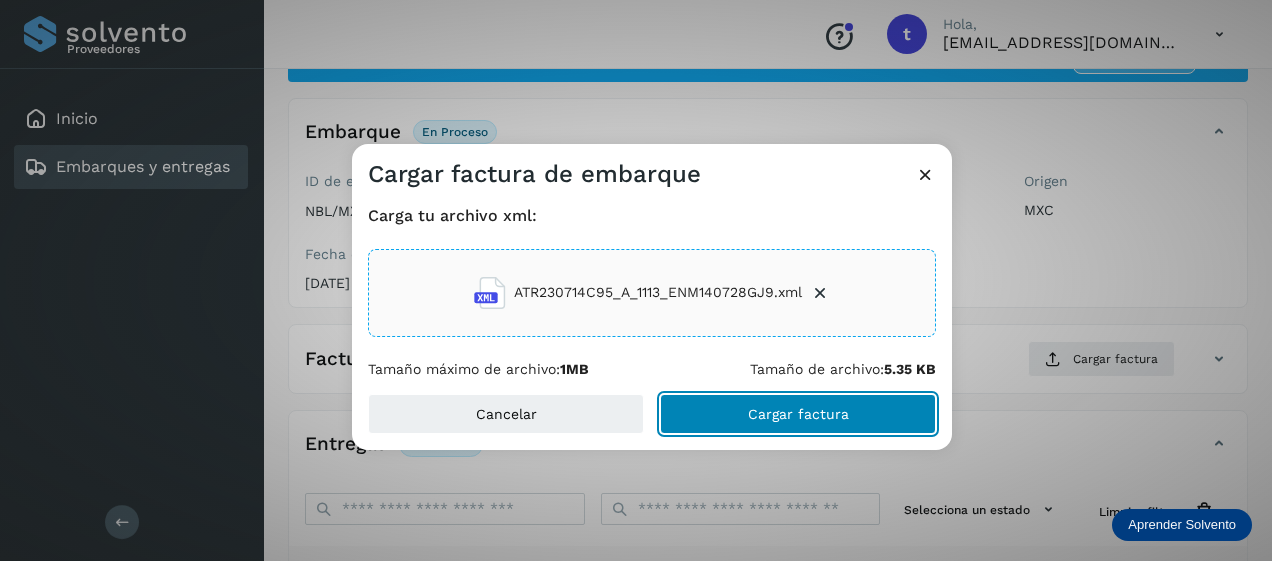 click on "Cargar factura" 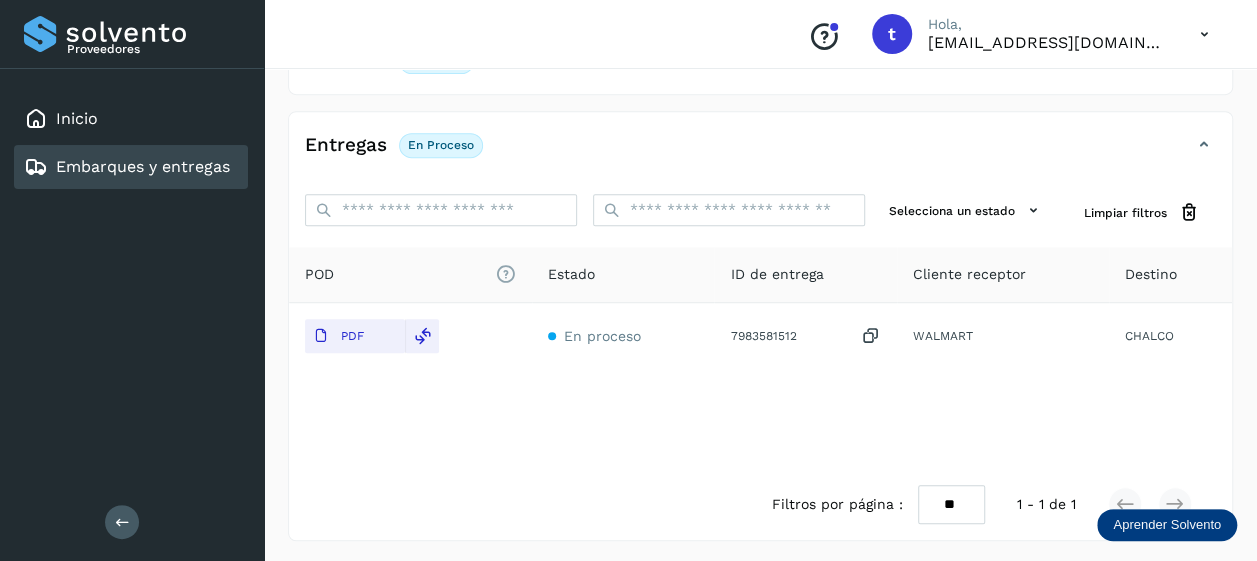 scroll, scrollTop: 0, scrollLeft: 0, axis: both 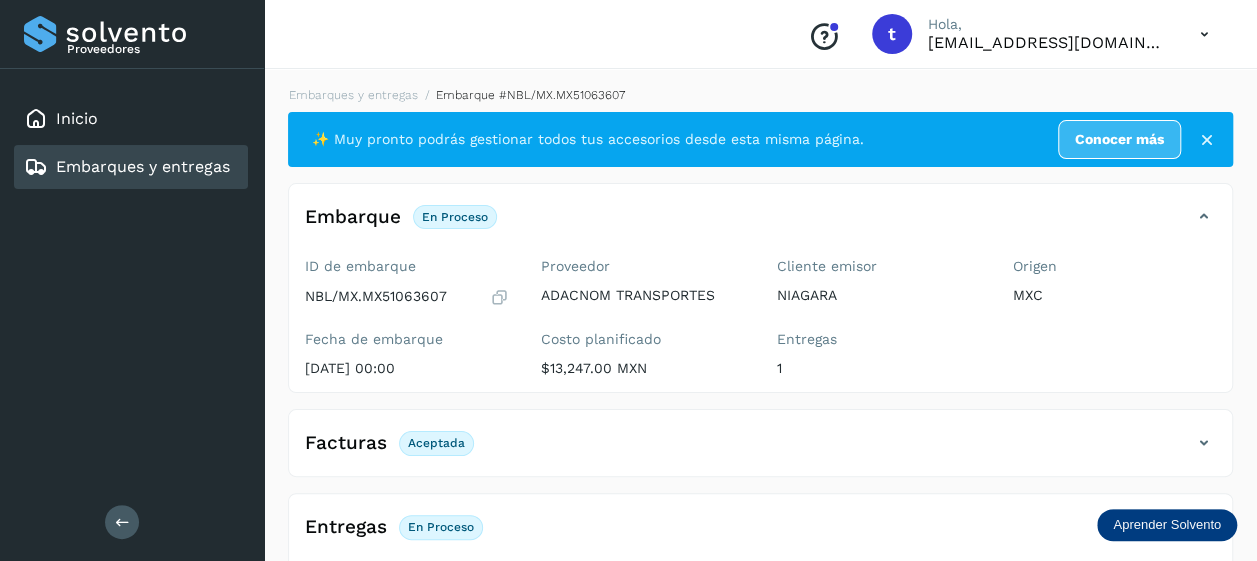 click on "Embarques y entregas" at bounding box center [143, 166] 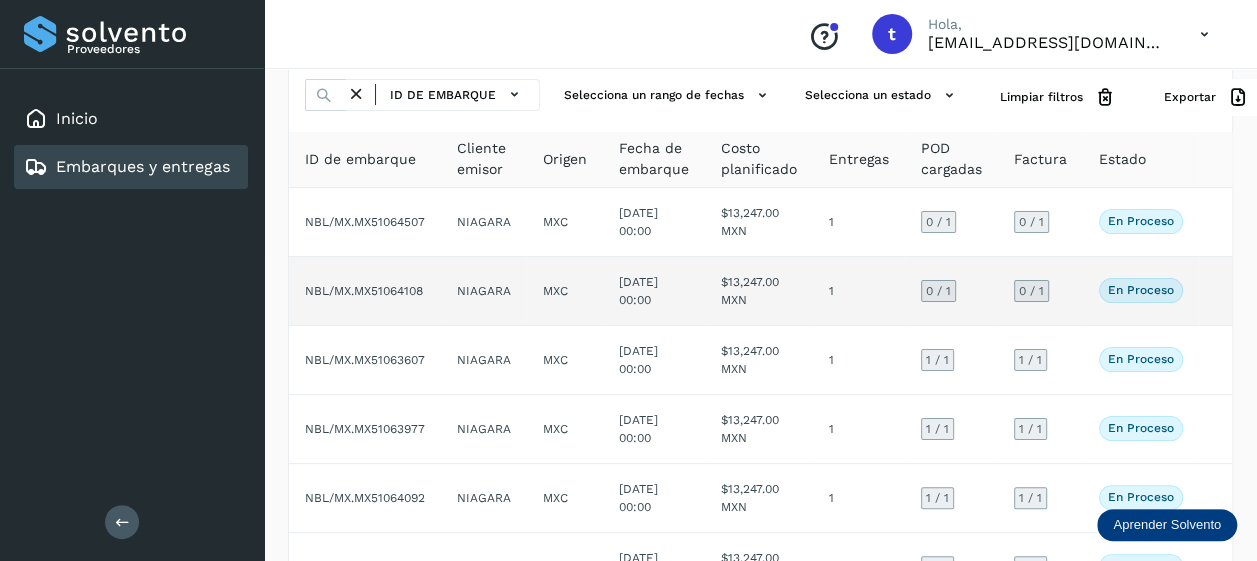 scroll, scrollTop: 0, scrollLeft: 0, axis: both 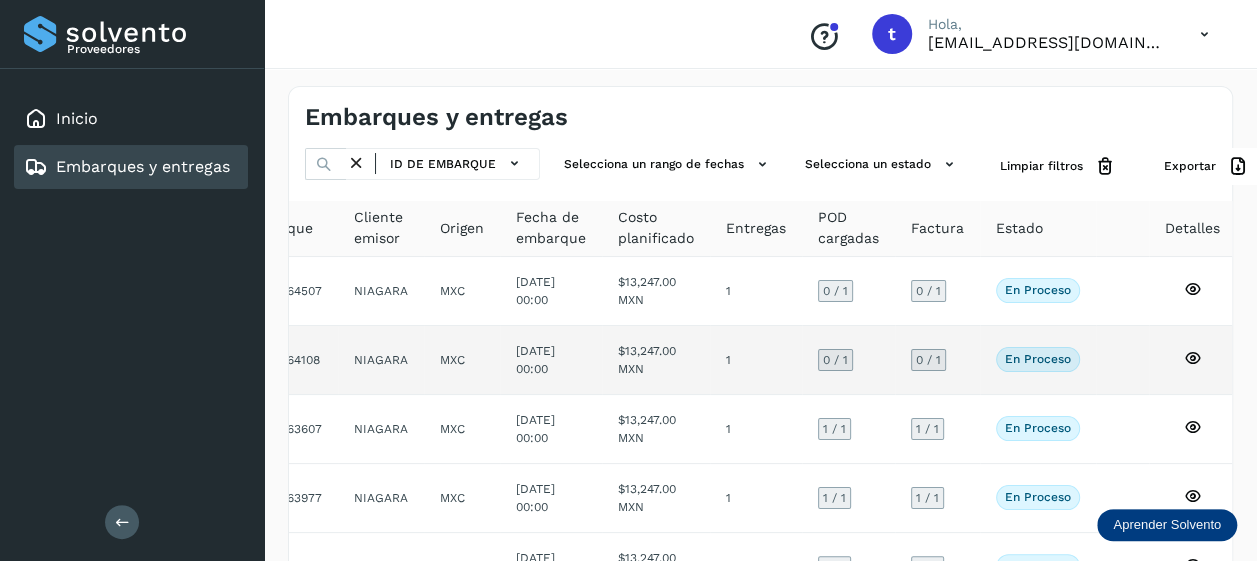 click 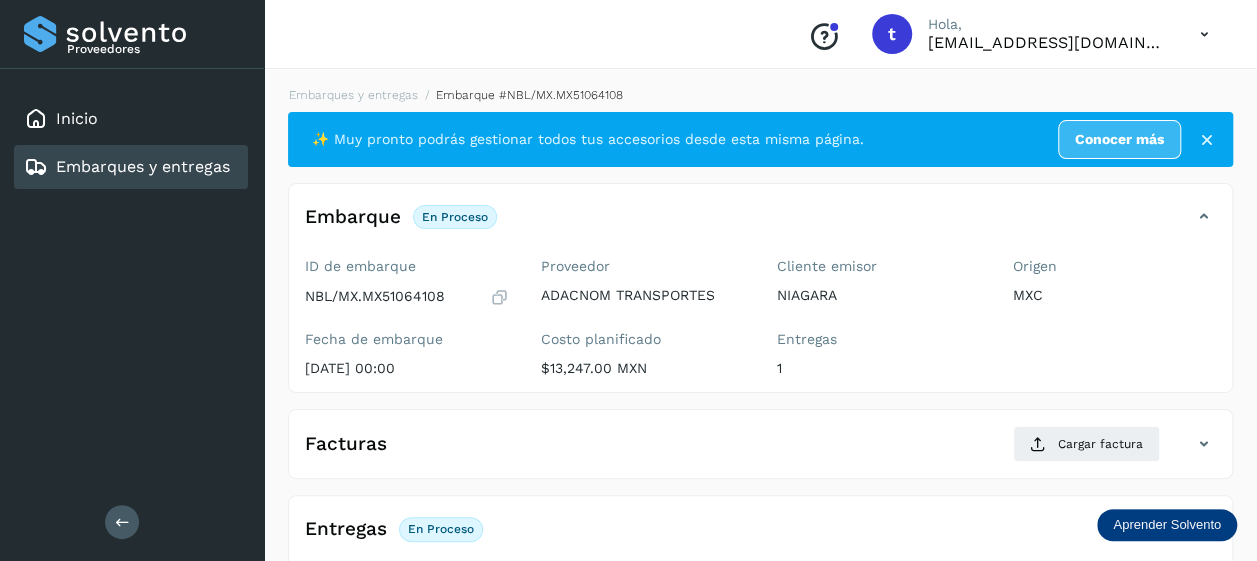scroll, scrollTop: 384, scrollLeft: 0, axis: vertical 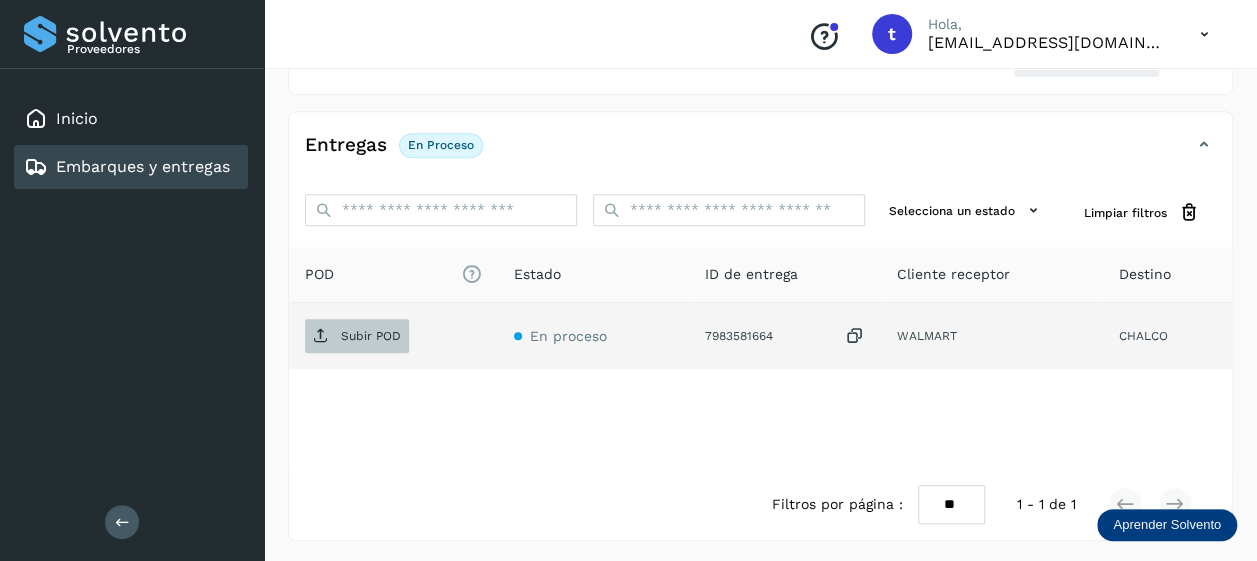 click on "Subir POD" at bounding box center [371, 336] 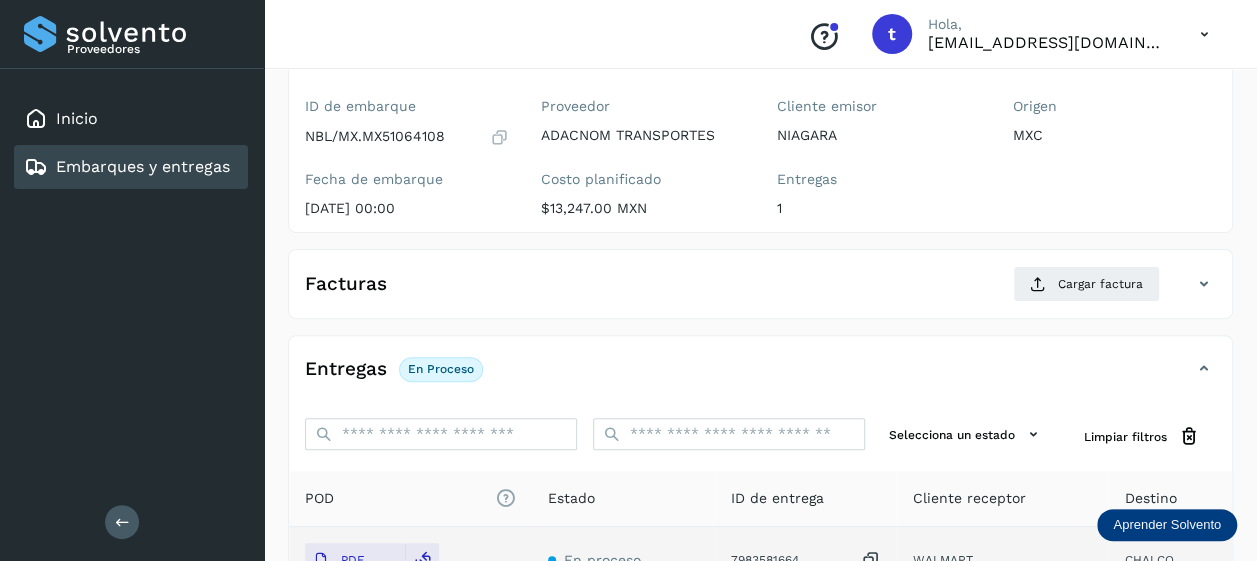 scroll, scrollTop: 159, scrollLeft: 0, axis: vertical 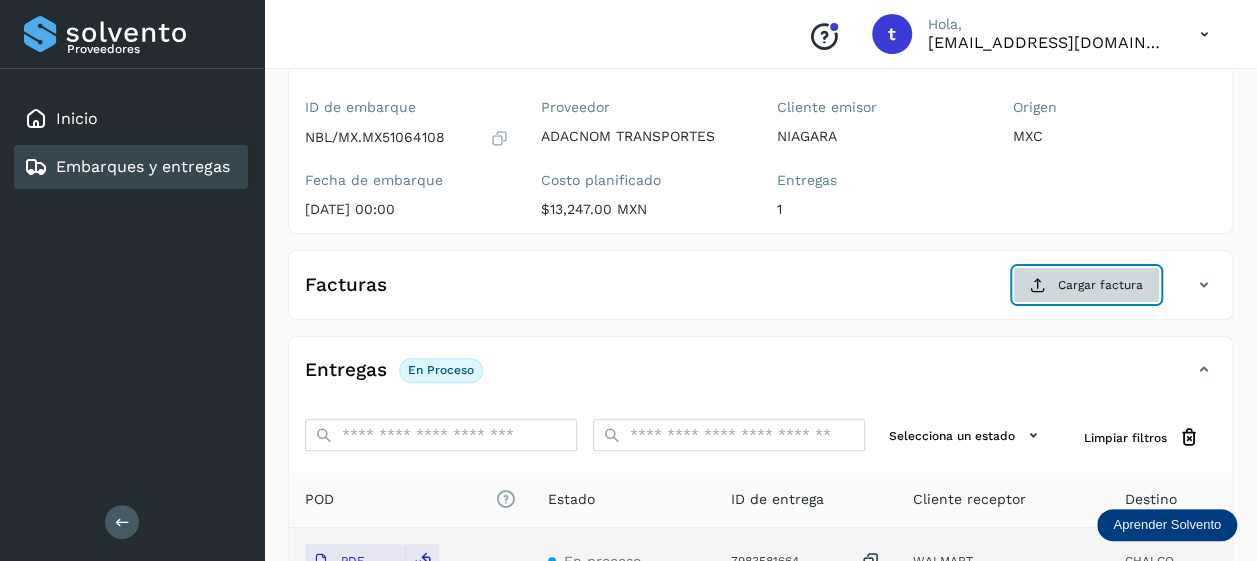 click on "Cargar factura" 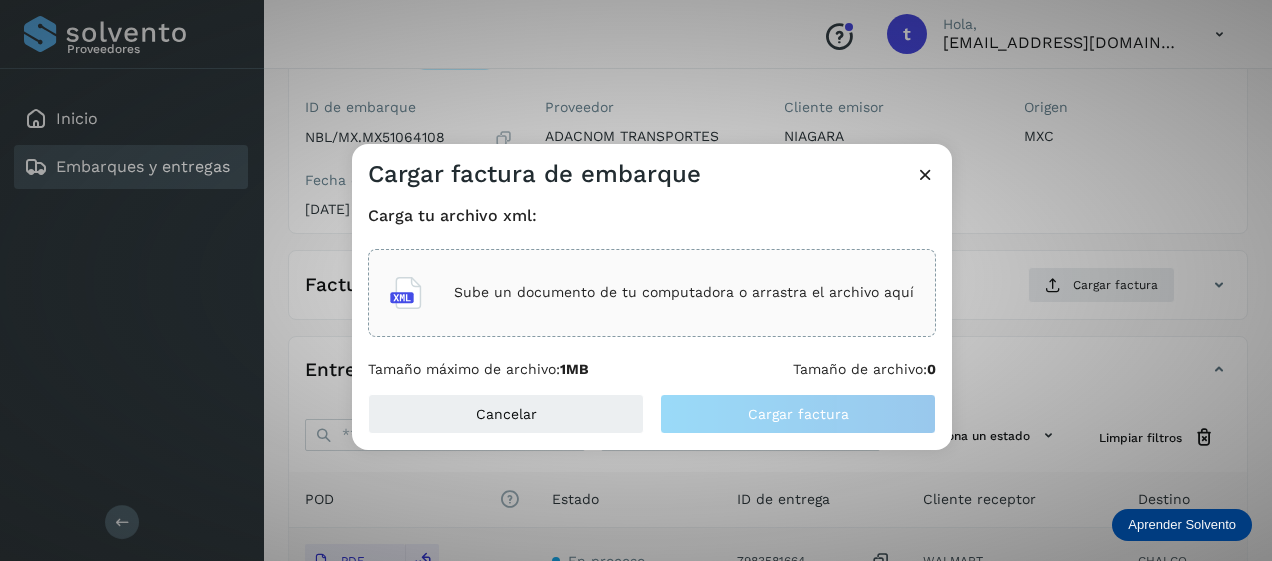 click on "Sube un documento de tu computadora o arrastra el archivo aquí" 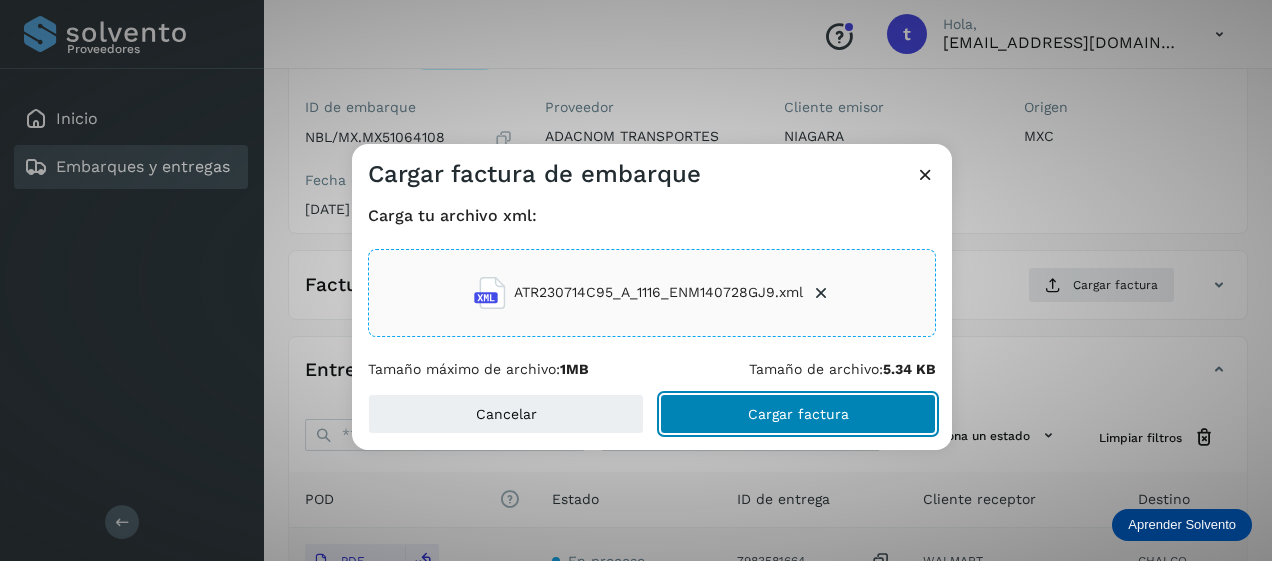 click on "Cargar factura" 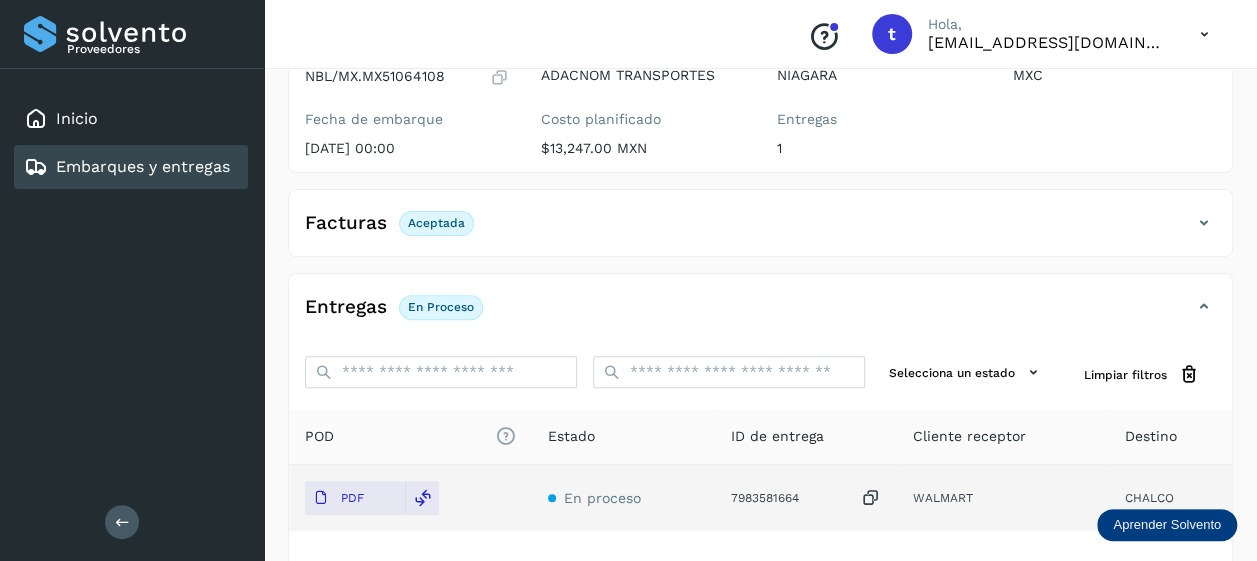 scroll, scrollTop: 0, scrollLeft: 0, axis: both 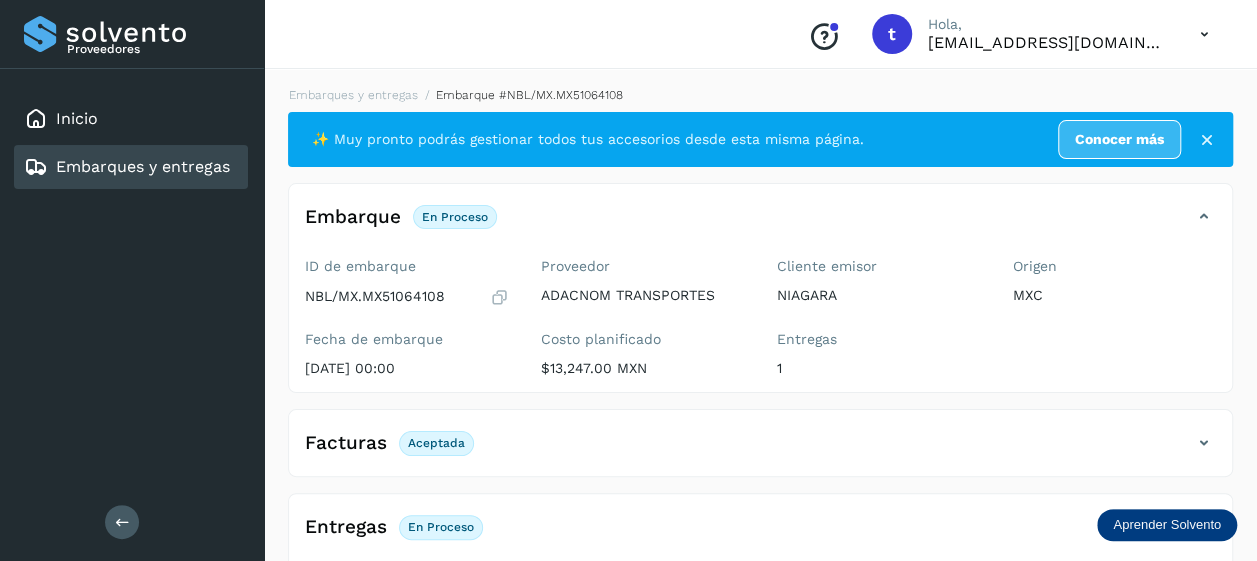 click on "Embarques y entregas" at bounding box center (143, 166) 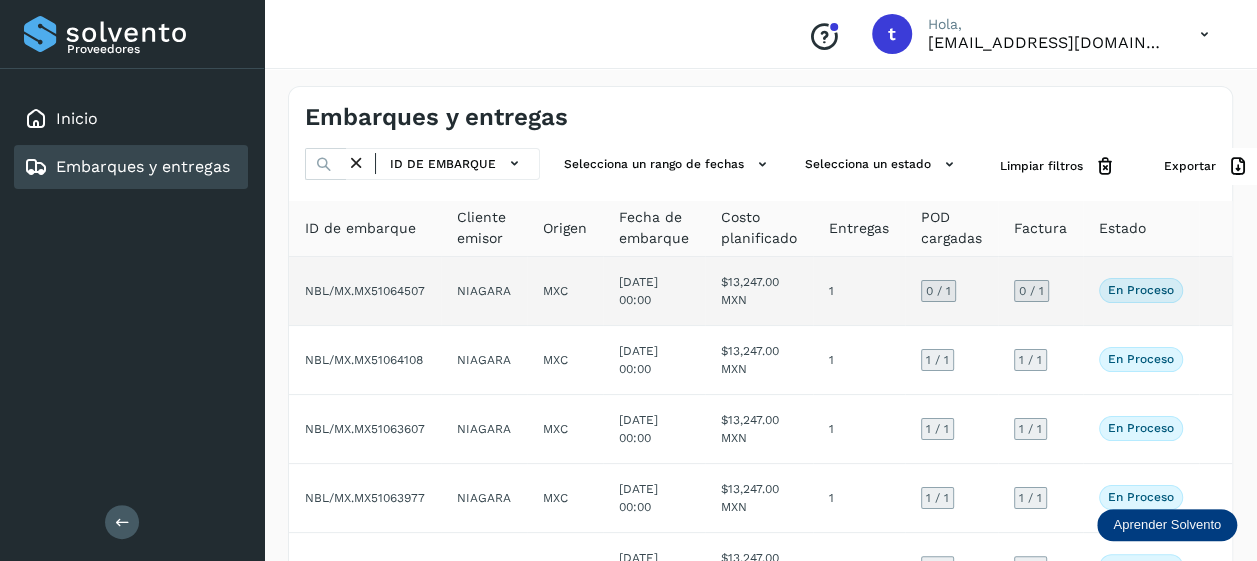 scroll, scrollTop: 0, scrollLeft: 104, axis: horizontal 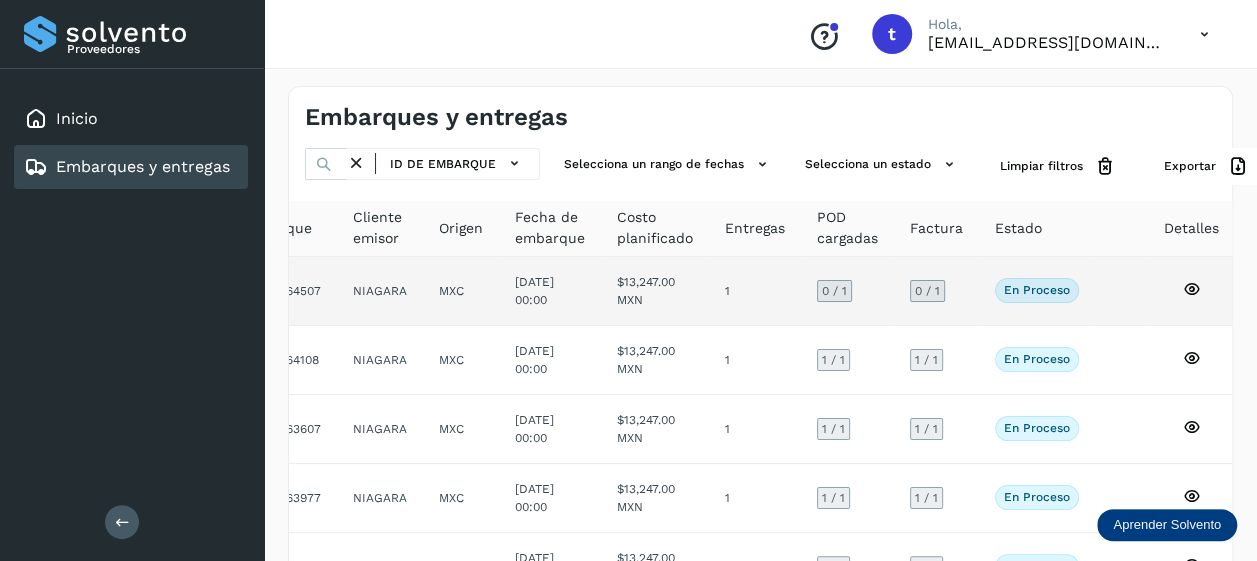 click 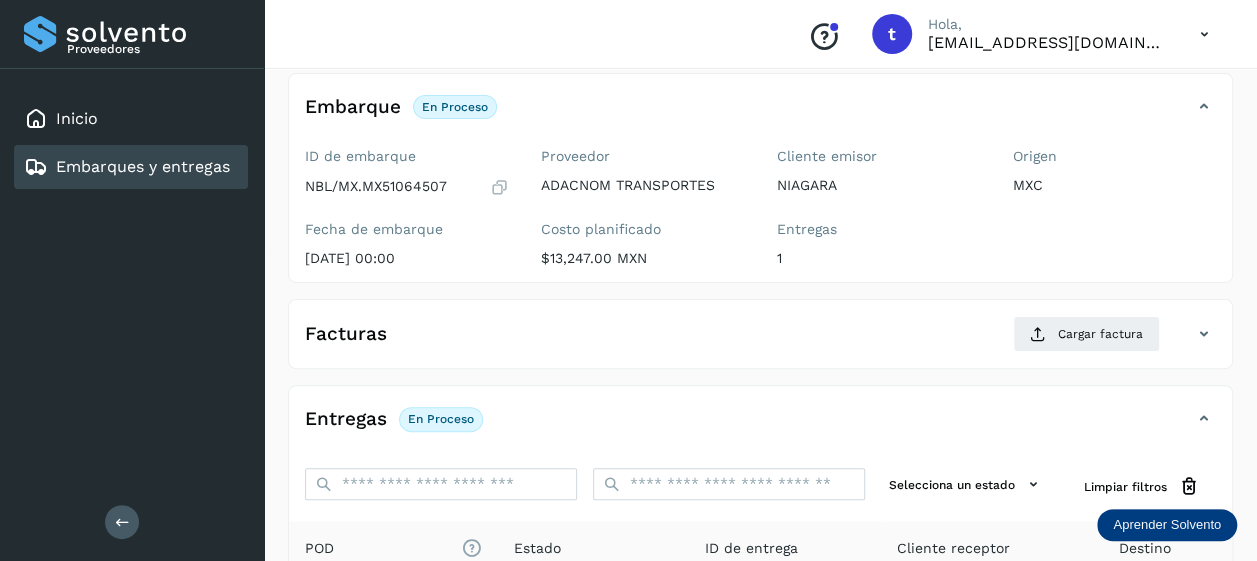 scroll, scrollTop: 0, scrollLeft: 0, axis: both 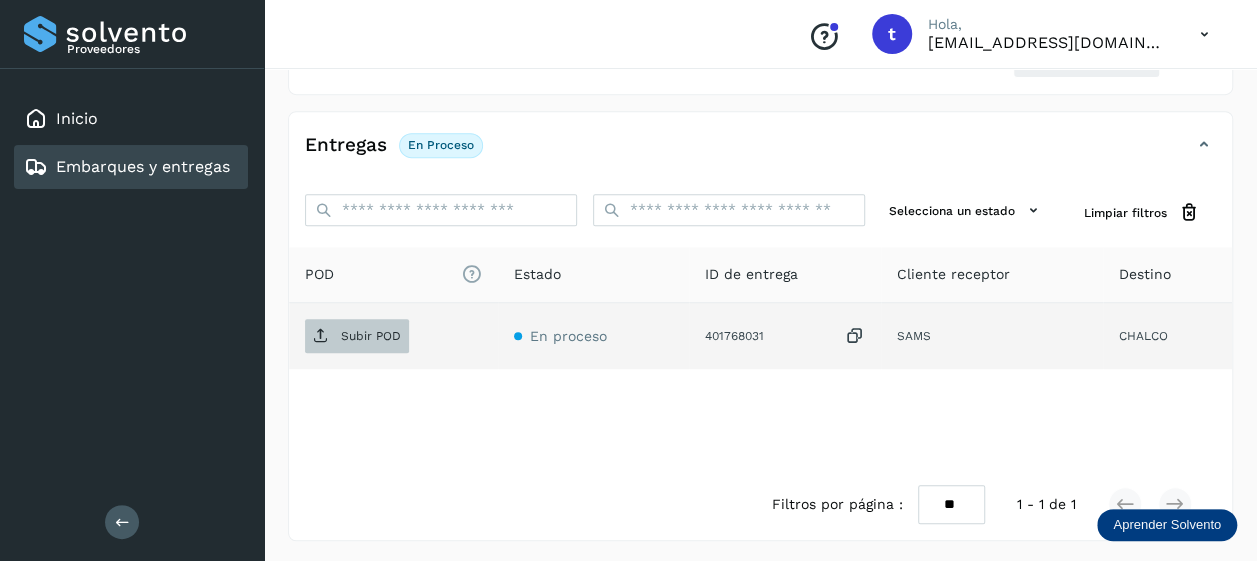 click on "Subir POD" at bounding box center (371, 336) 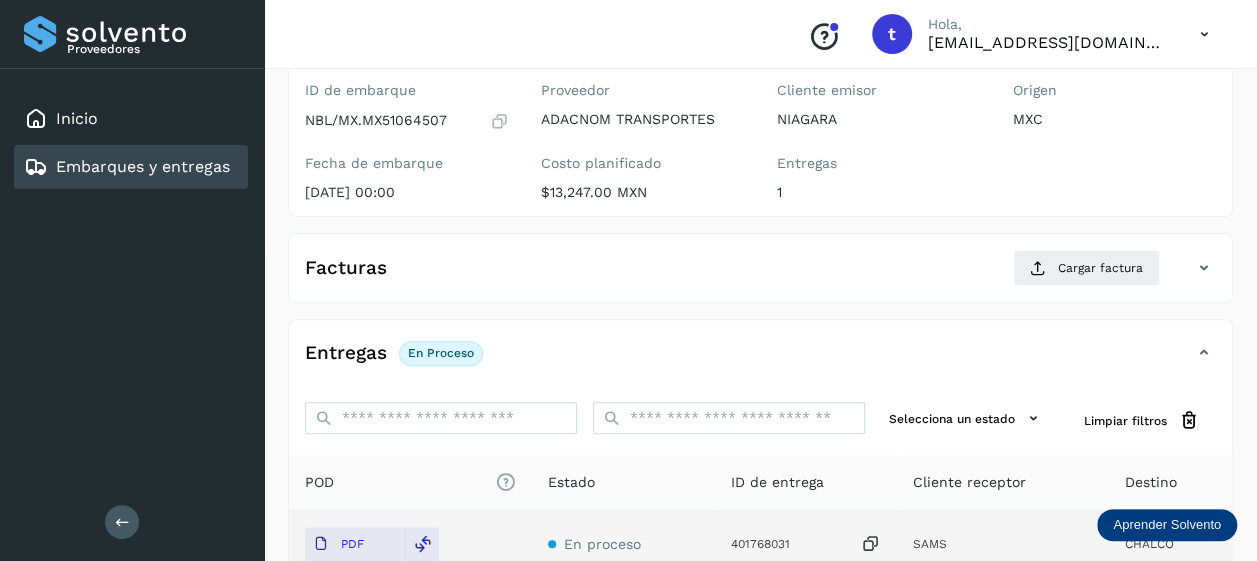 scroll, scrollTop: 177, scrollLeft: 0, axis: vertical 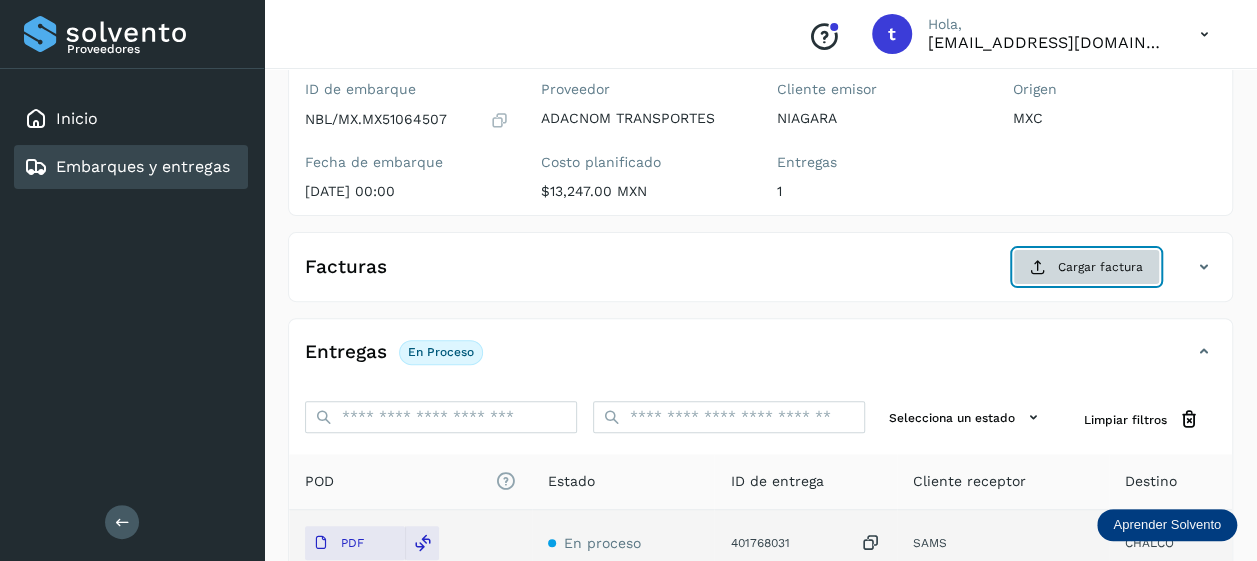 click on "Cargar factura" 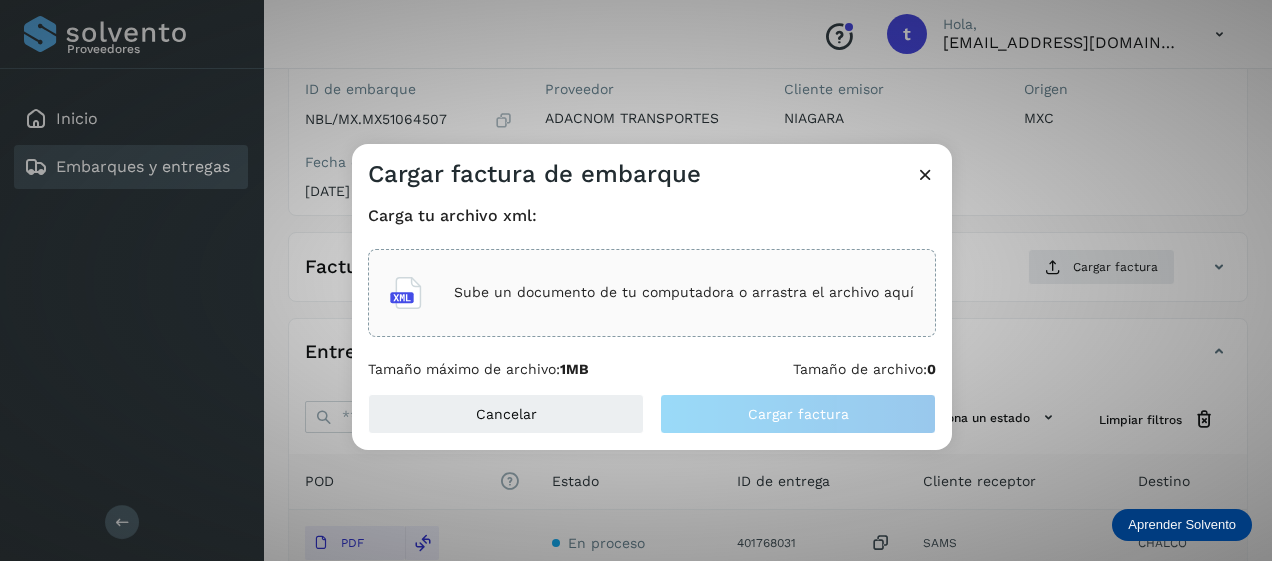 click on "Sube un documento de tu computadora o arrastra el archivo aquí" at bounding box center (684, 292) 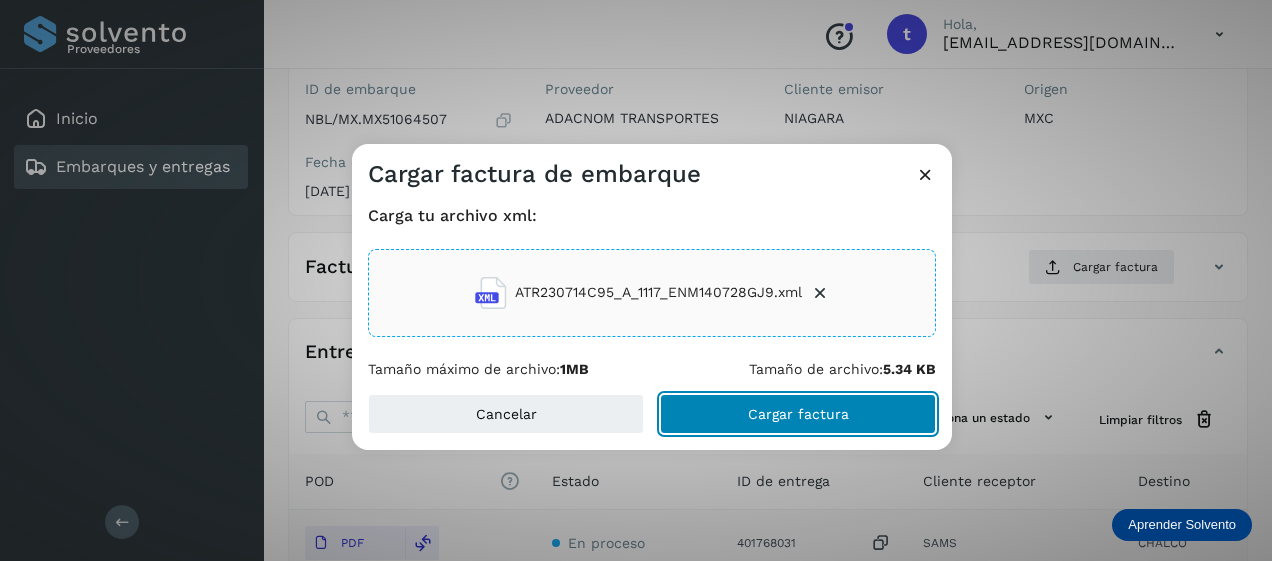 click on "Cargar factura" 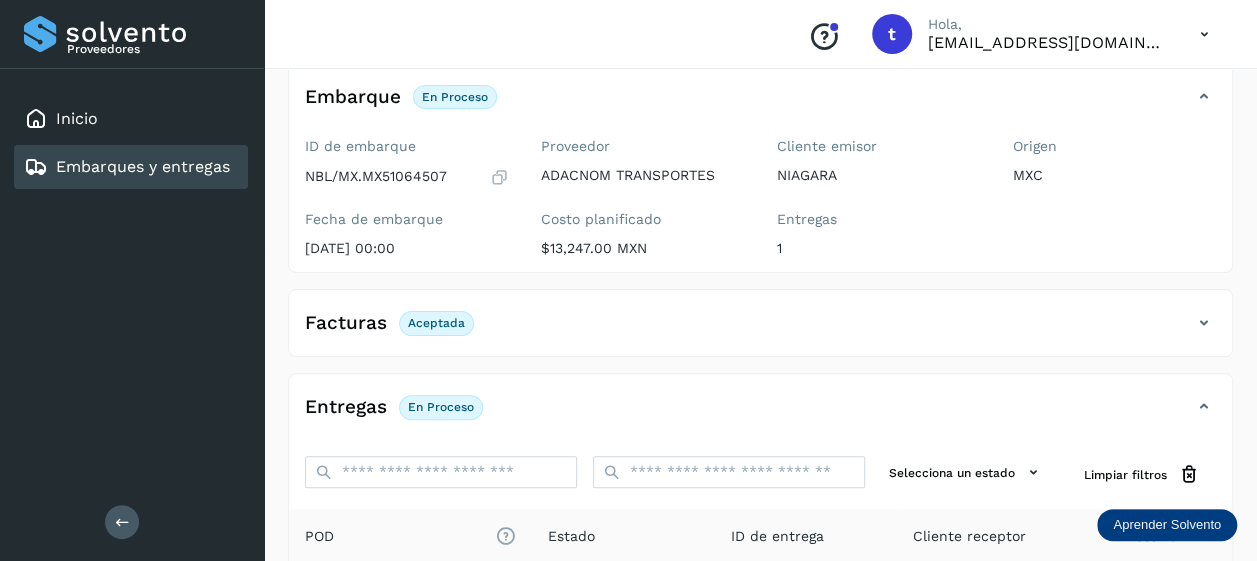 scroll, scrollTop: 0, scrollLeft: 0, axis: both 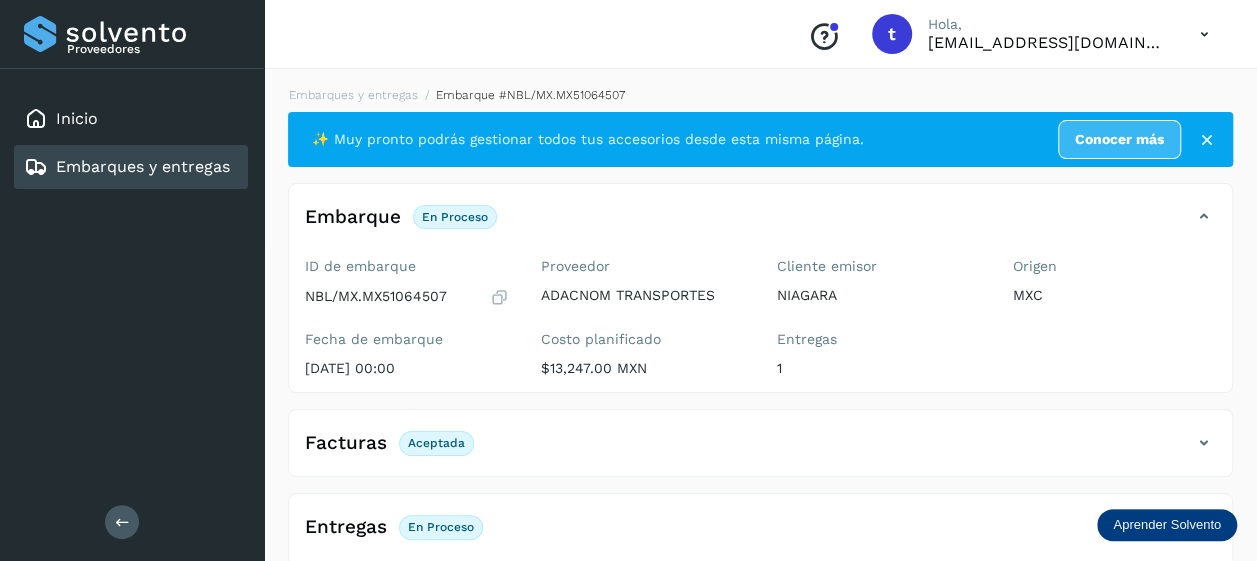 click on "Embarques y entregas" at bounding box center (143, 166) 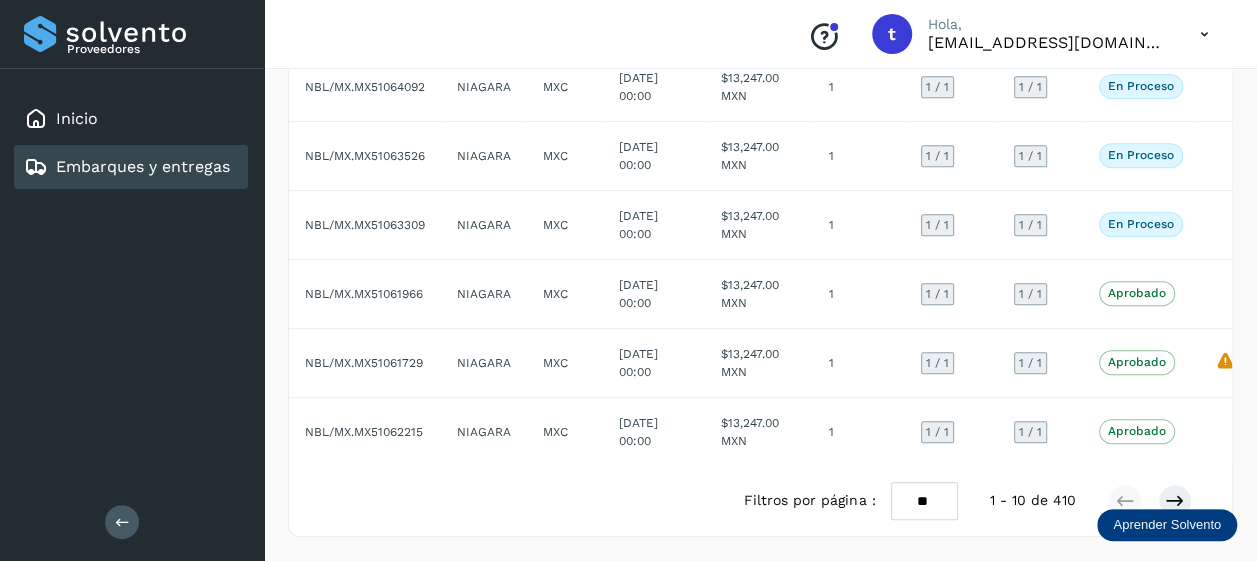 scroll, scrollTop: 0, scrollLeft: 0, axis: both 